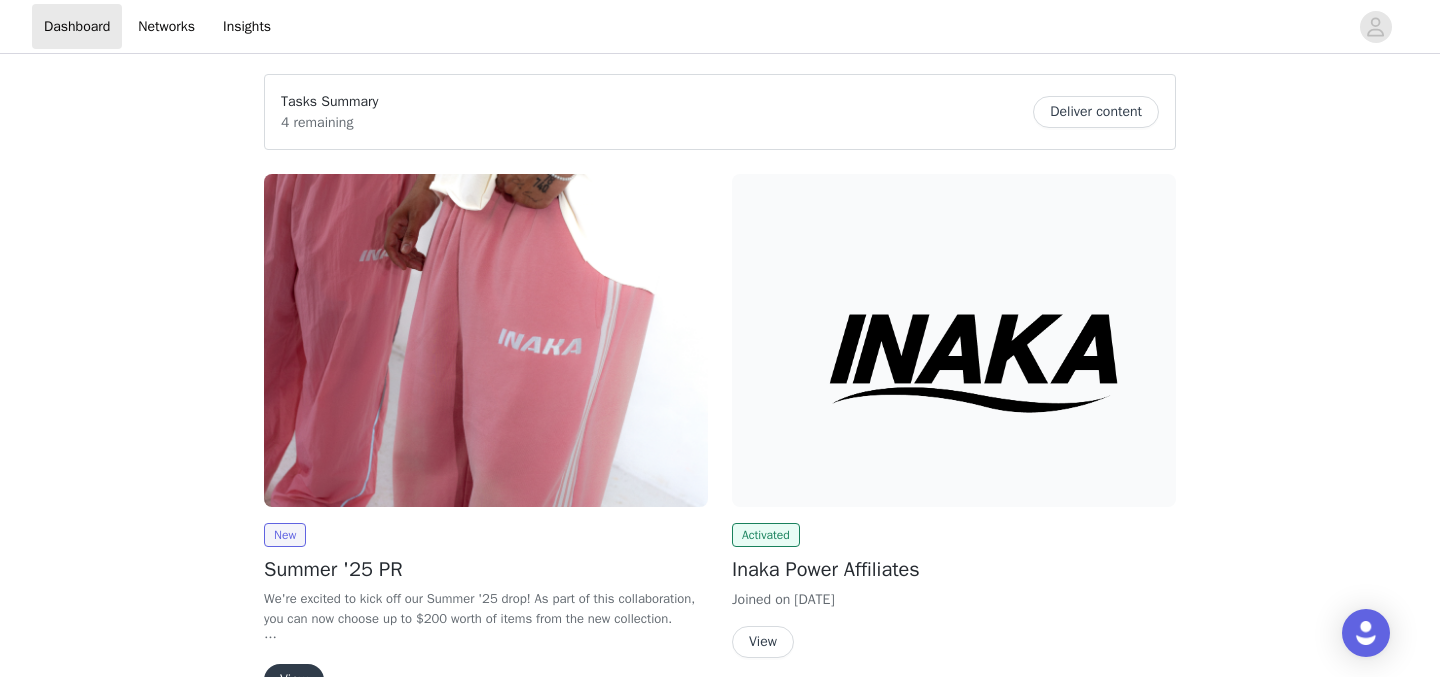scroll, scrollTop: 120, scrollLeft: 0, axis: vertical 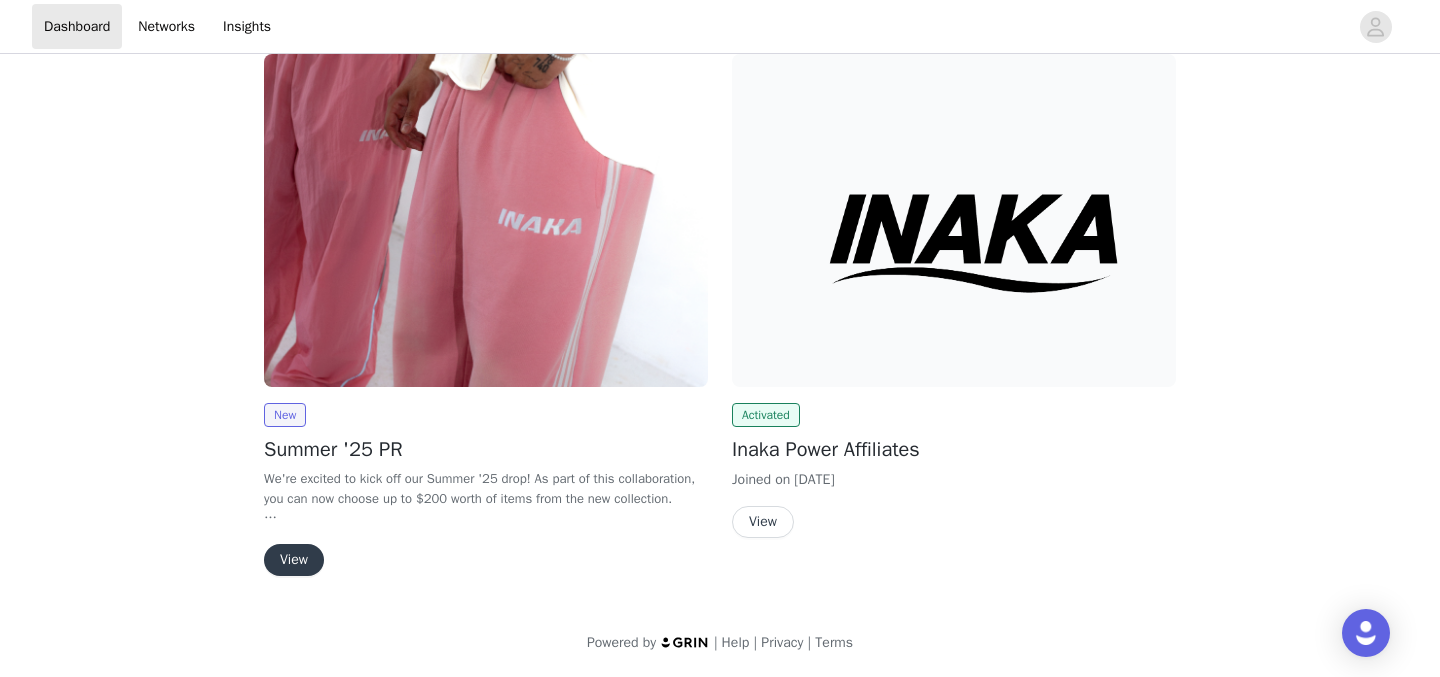 click on "View" at bounding box center (294, 560) 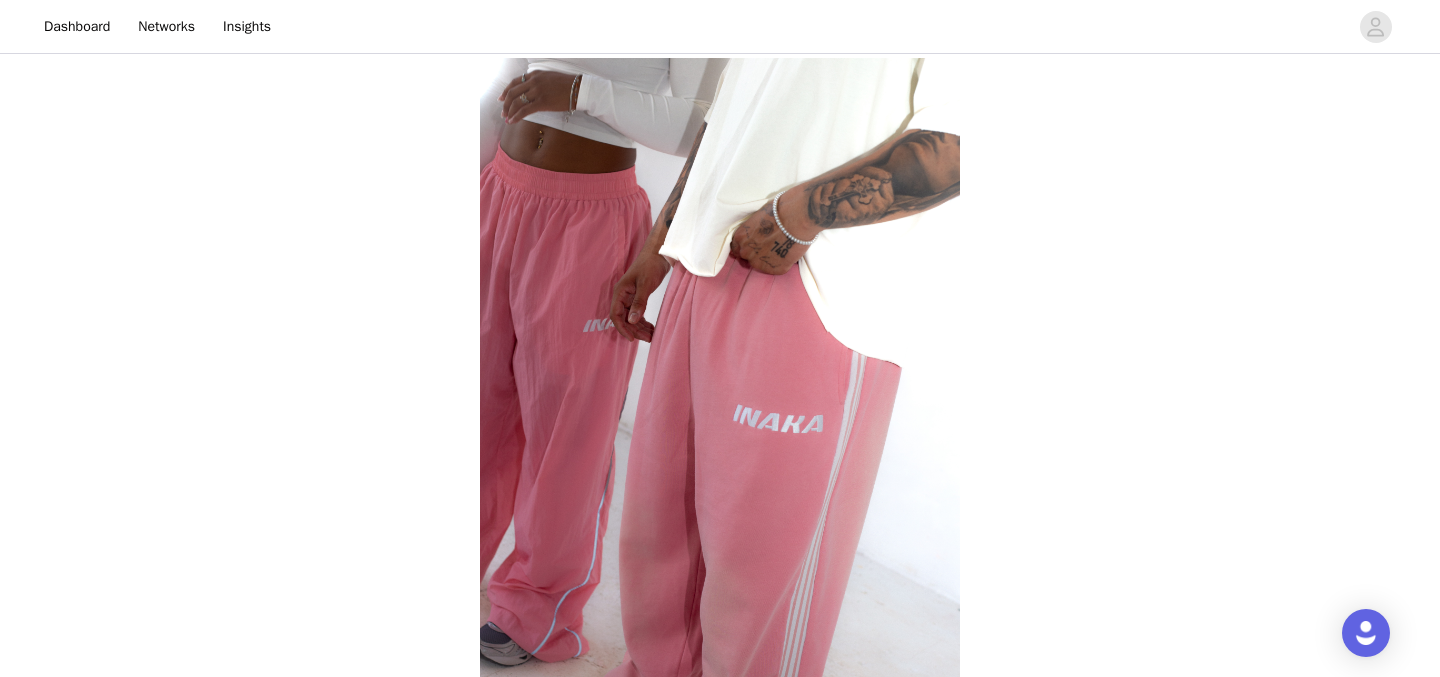 scroll, scrollTop: 549, scrollLeft: 0, axis: vertical 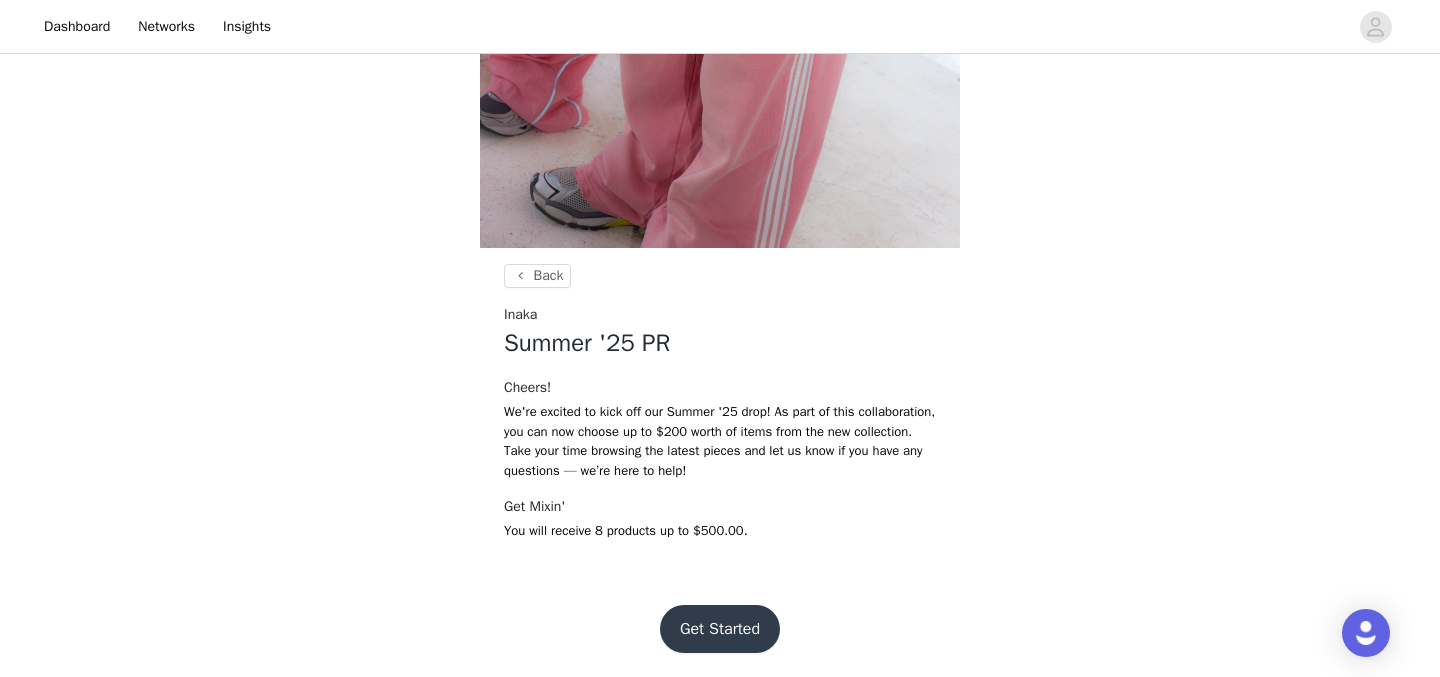 click on "Get Started" at bounding box center (720, 629) 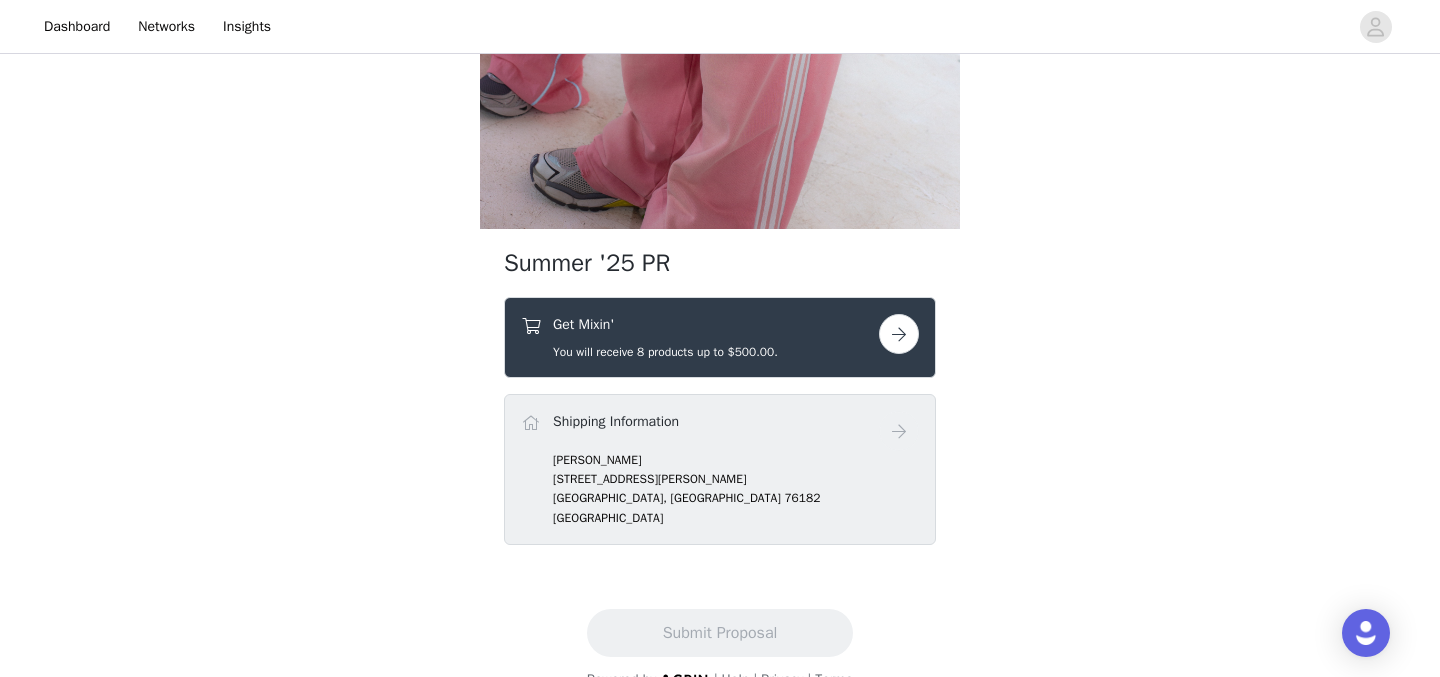 scroll, scrollTop: 586, scrollLeft: 0, axis: vertical 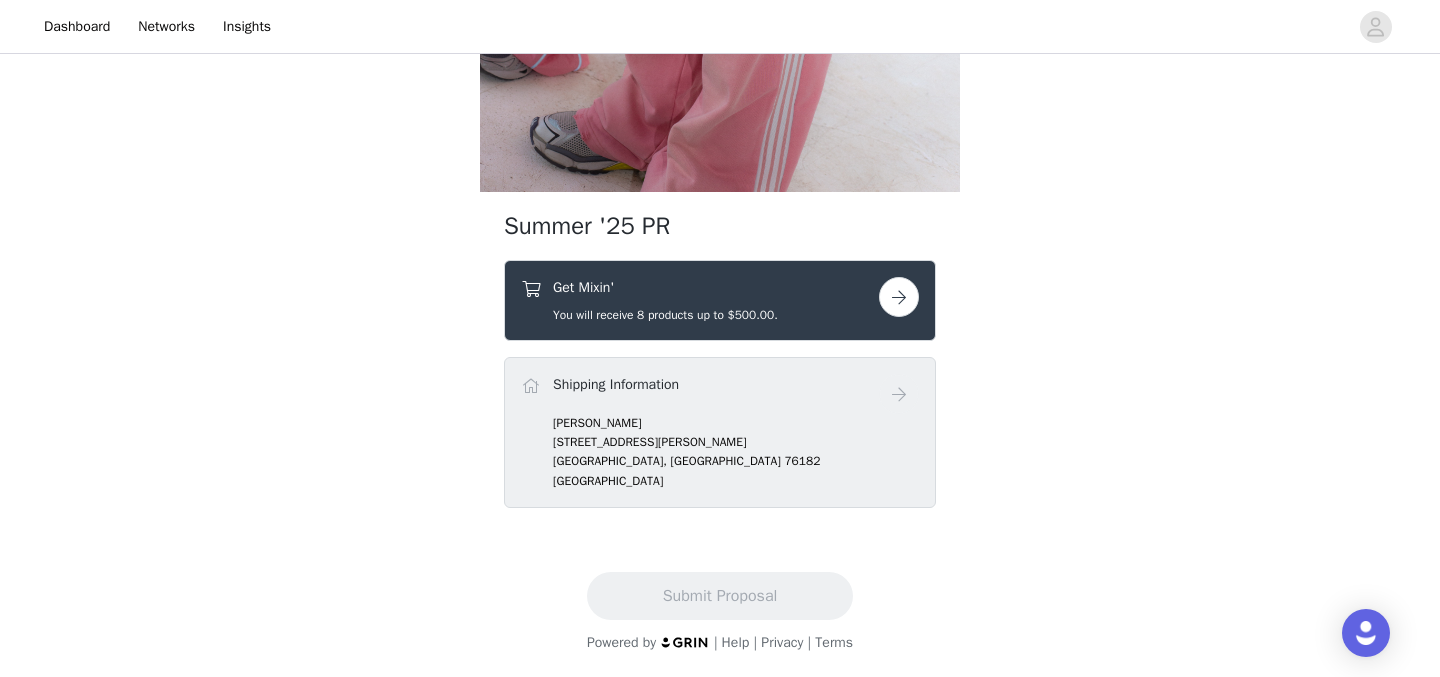 click at bounding box center (899, 297) 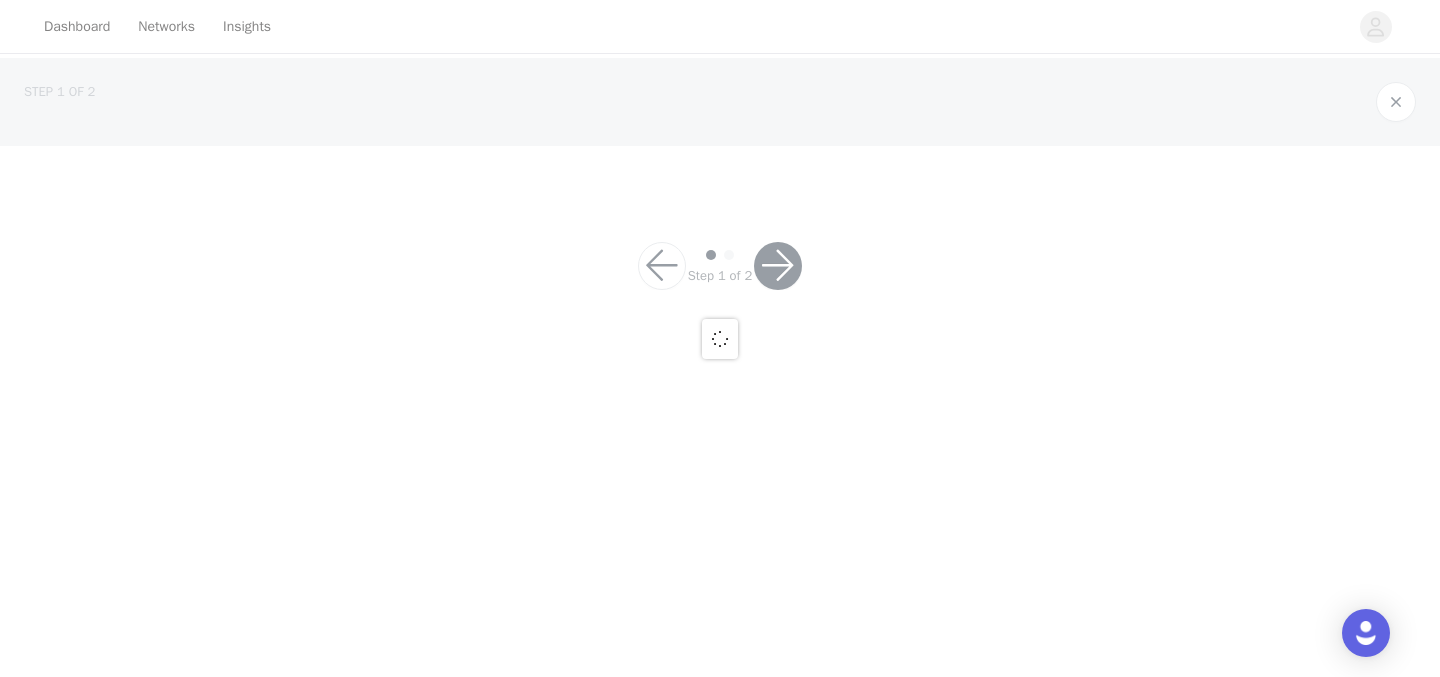 scroll, scrollTop: 0, scrollLeft: 0, axis: both 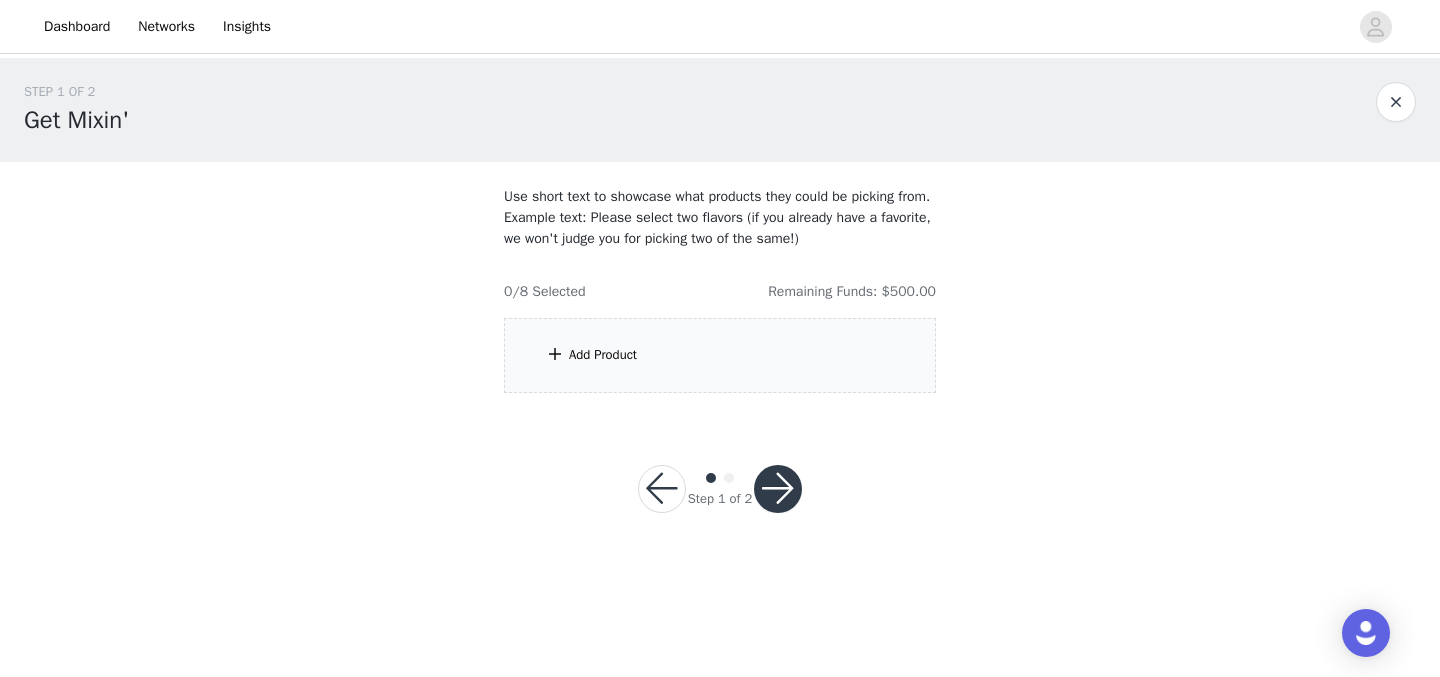 click on "Add Product" at bounding box center [720, 355] 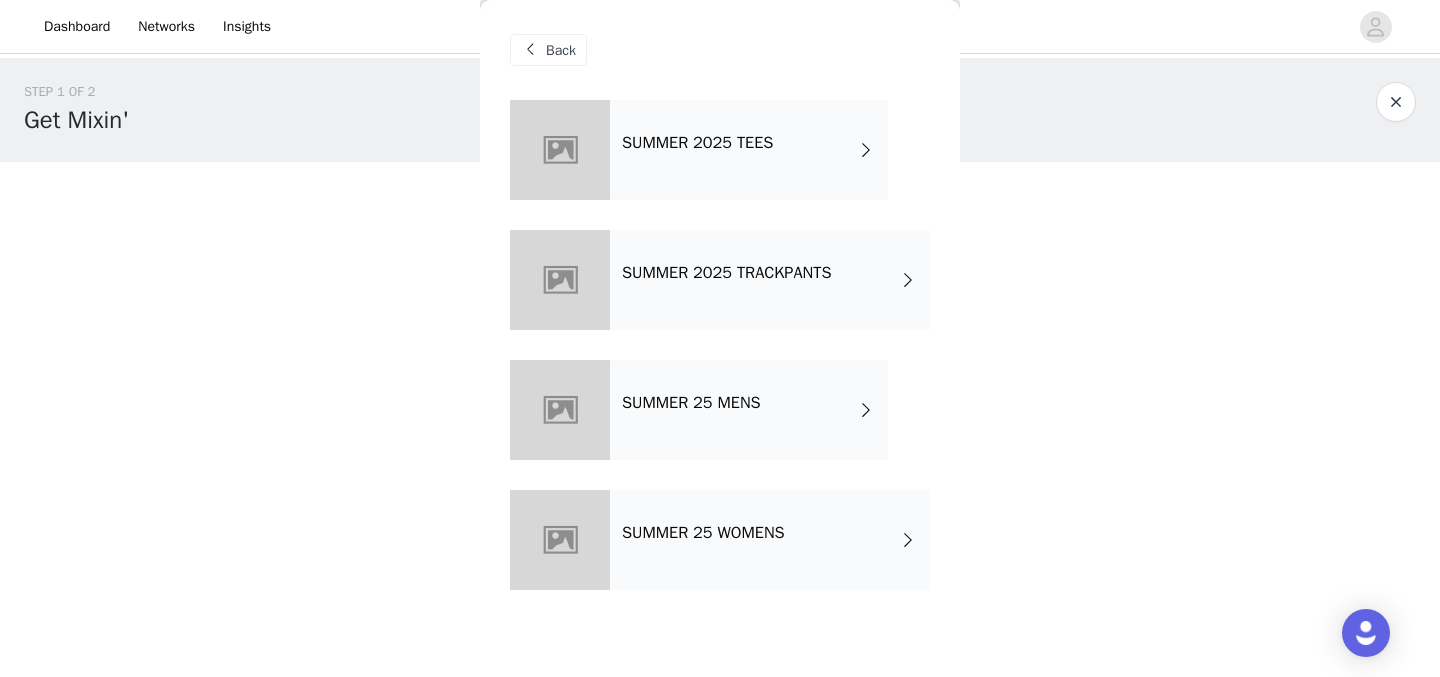 click on "SUMMER 2025 TRACKPANTS" at bounding box center (770, 280) 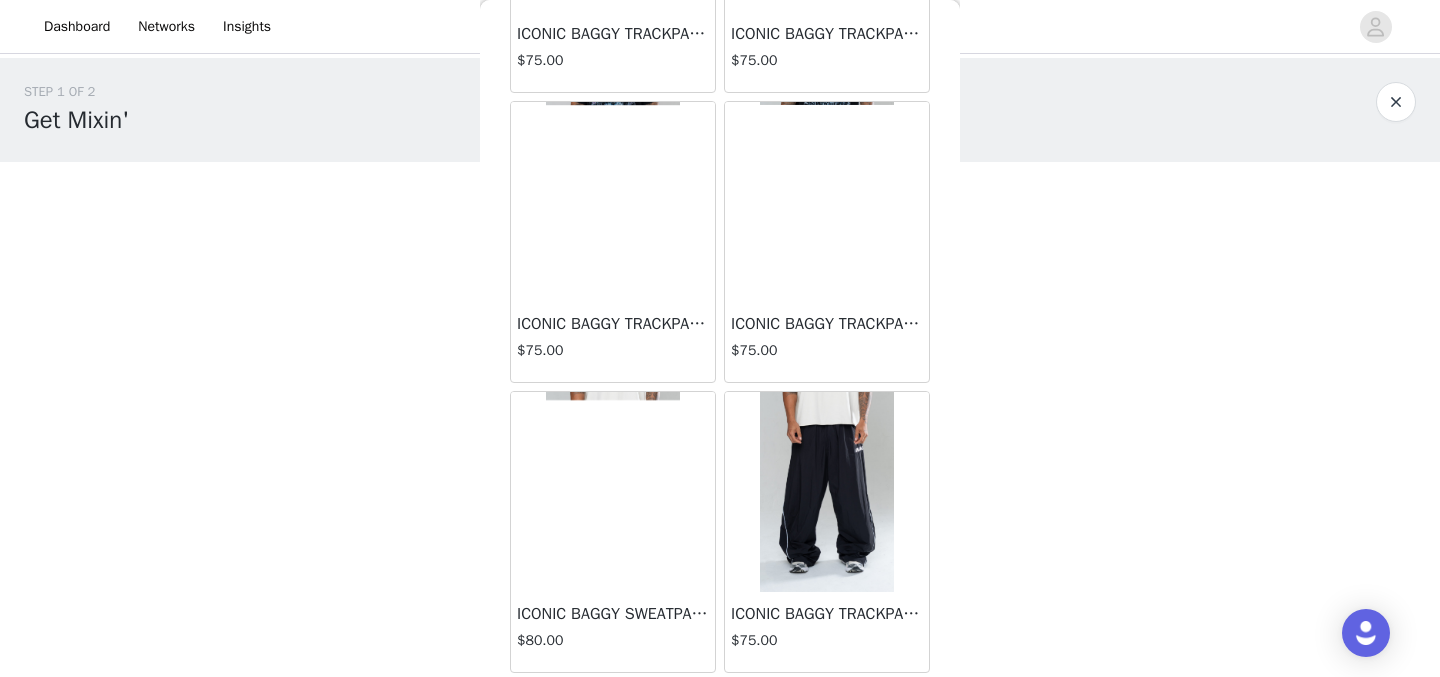 scroll, scrollTop: 0, scrollLeft: 0, axis: both 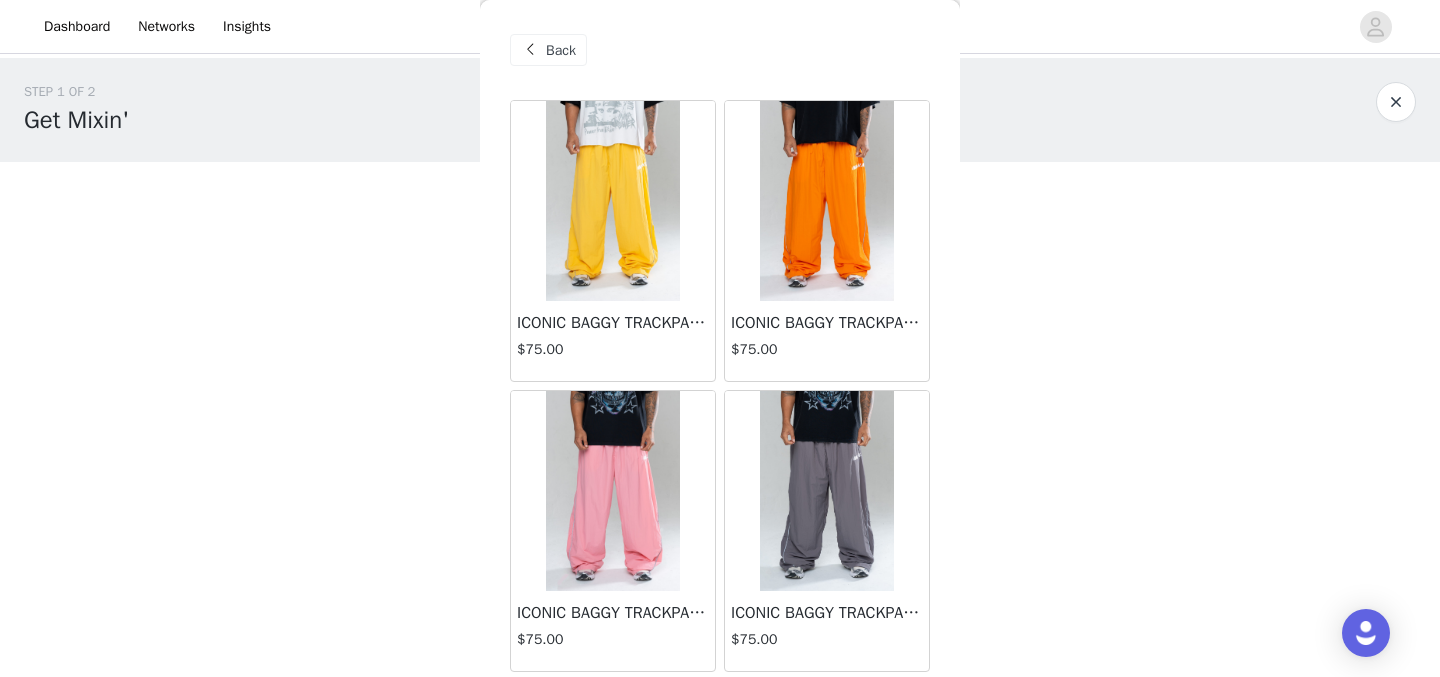 click on "Back" at bounding box center [561, 50] 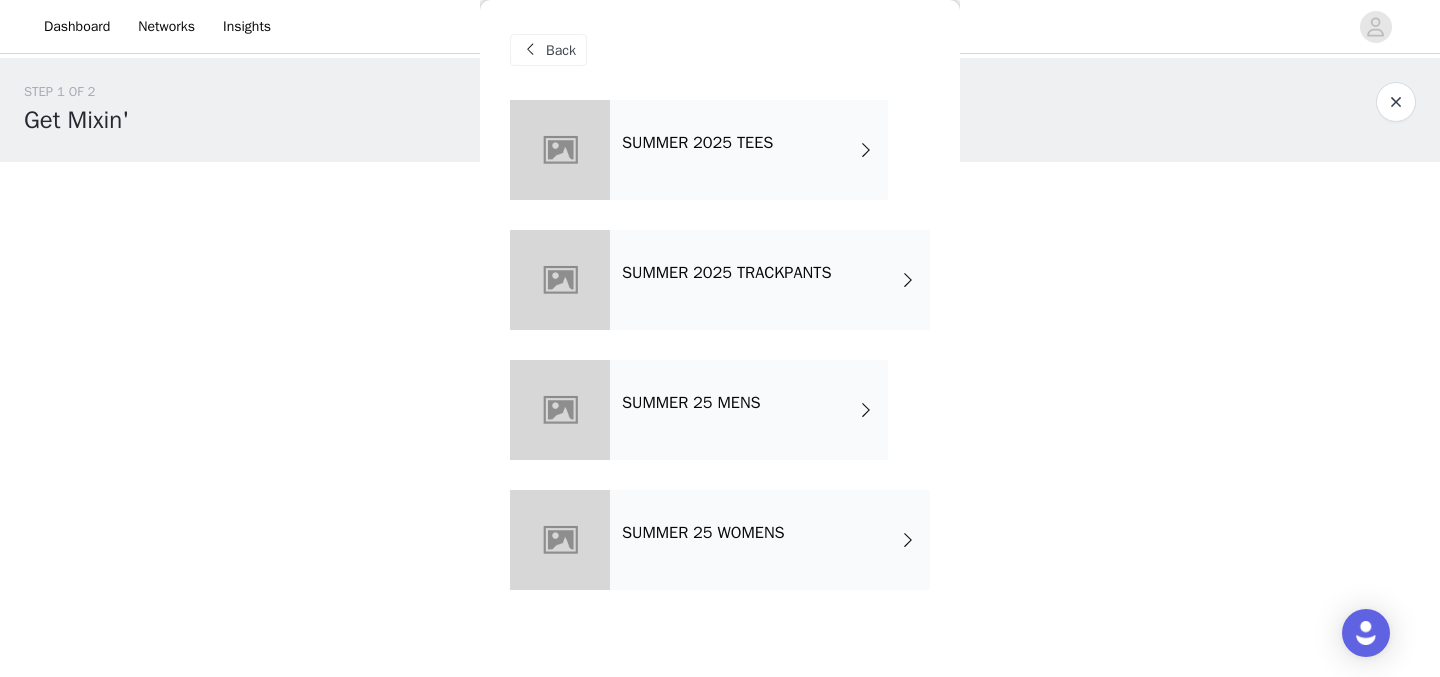 click on "SUMMER 25 MENS" at bounding box center [691, 403] 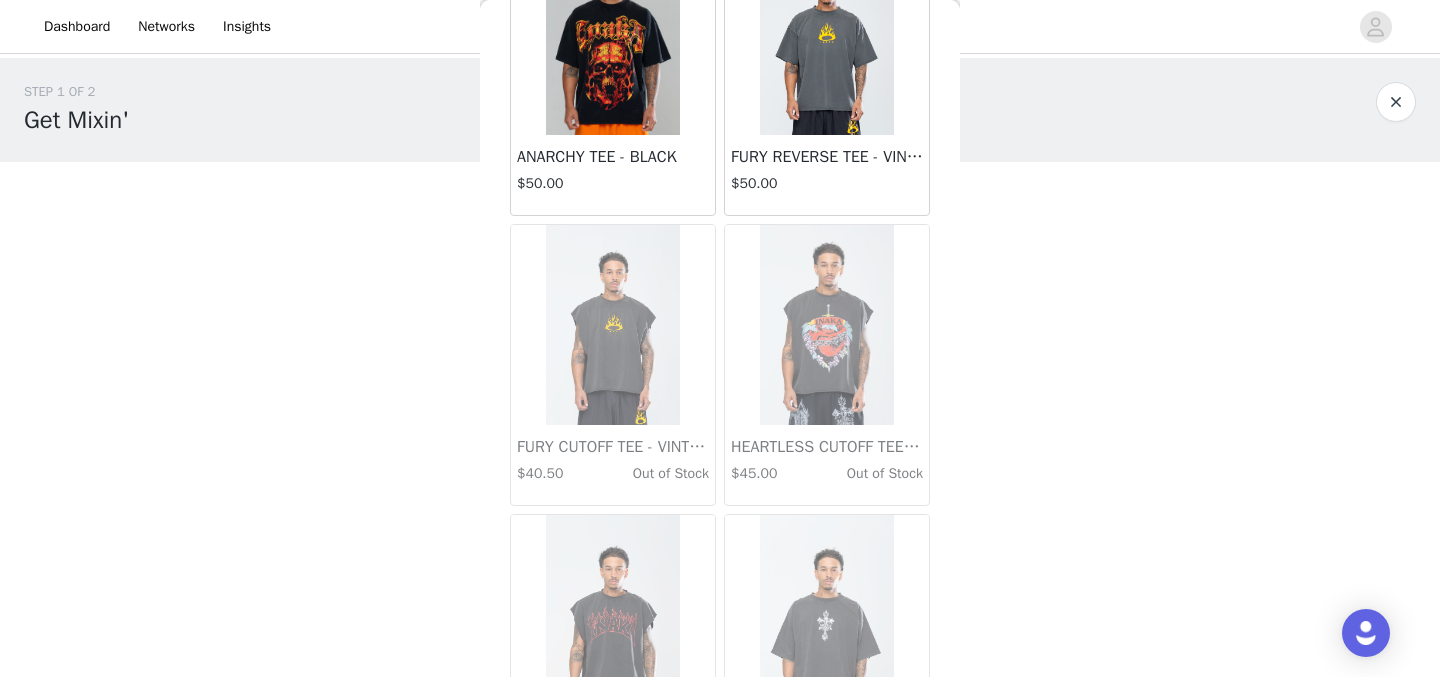 scroll, scrollTop: 1615, scrollLeft: 0, axis: vertical 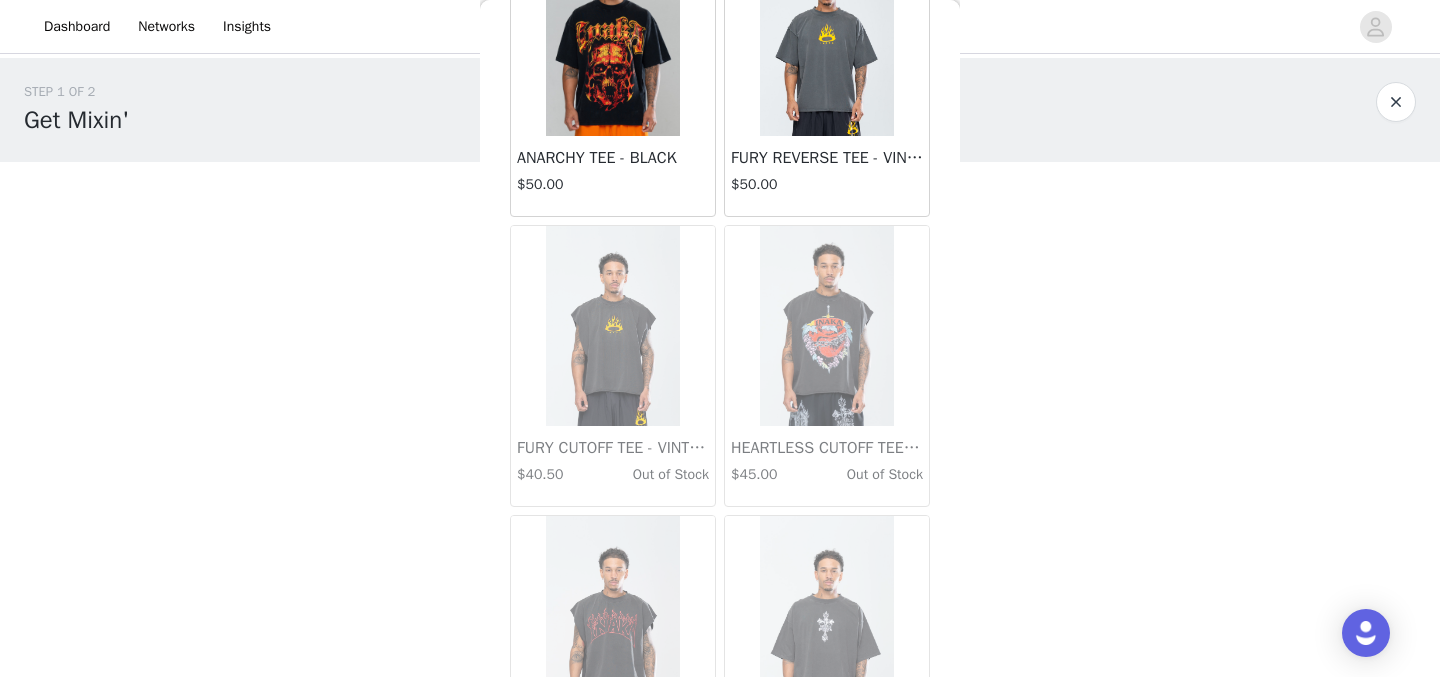 click at bounding box center (826, 326) 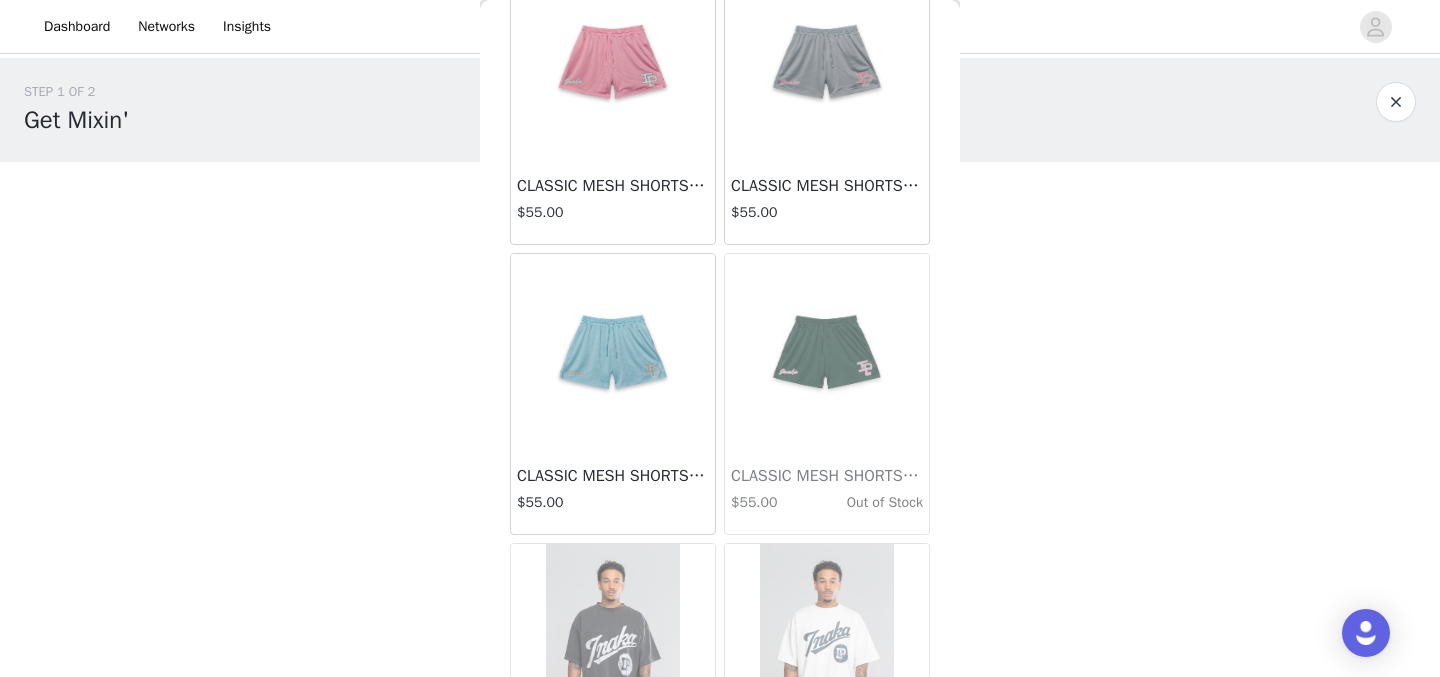 scroll, scrollTop: 382, scrollLeft: 0, axis: vertical 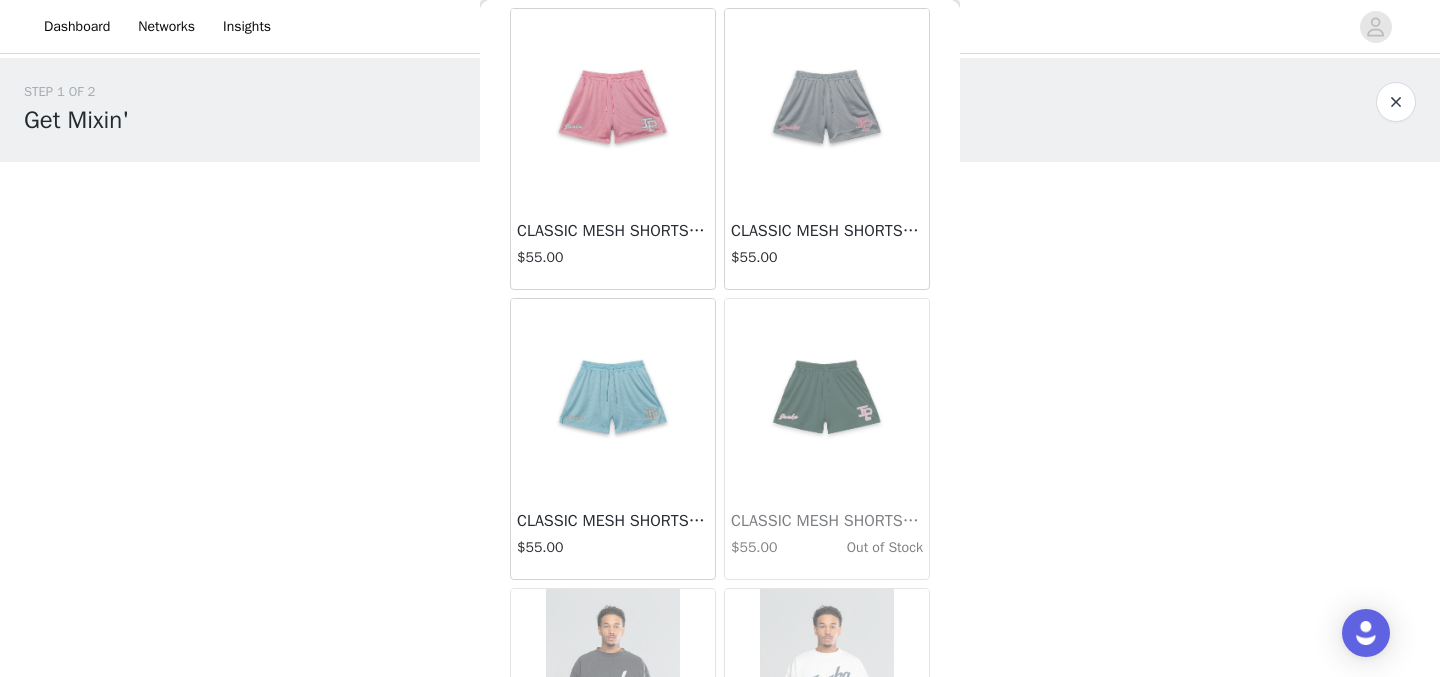 click at bounding box center [612, 109] 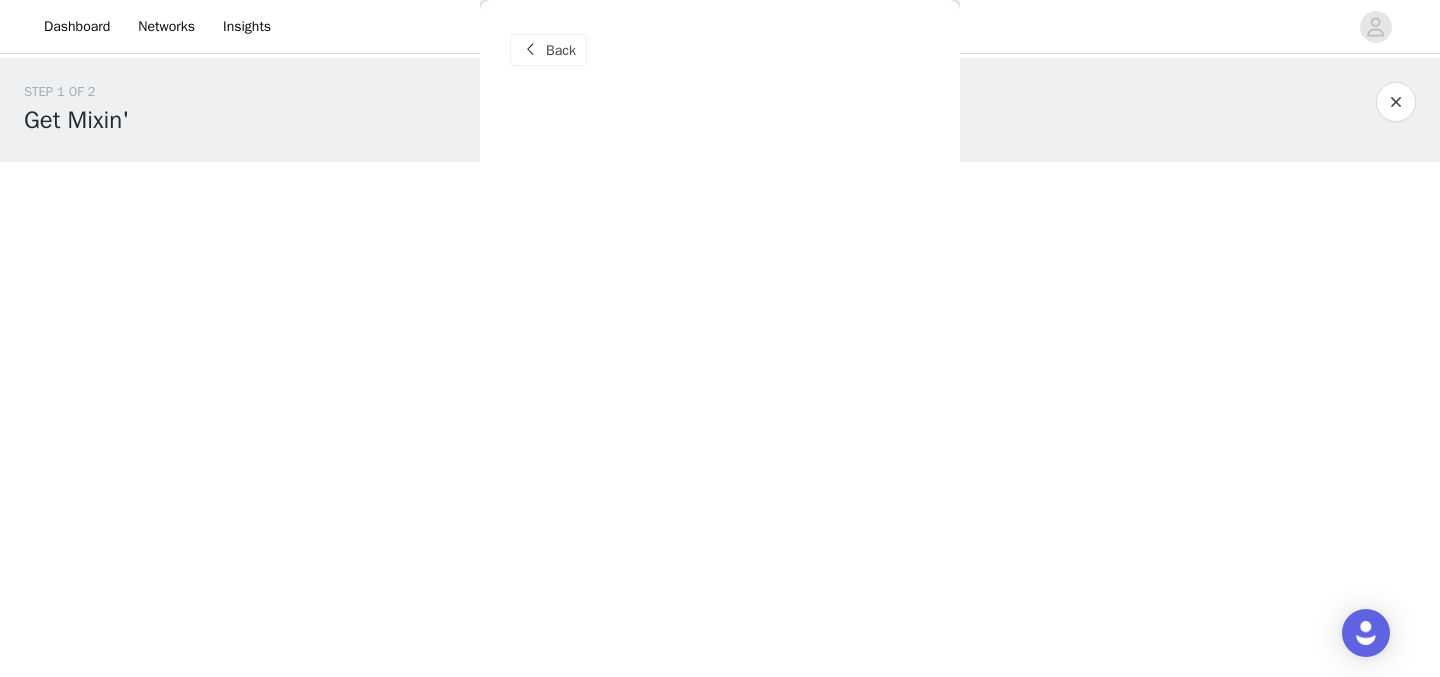 scroll, scrollTop: 0, scrollLeft: 0, axis: both 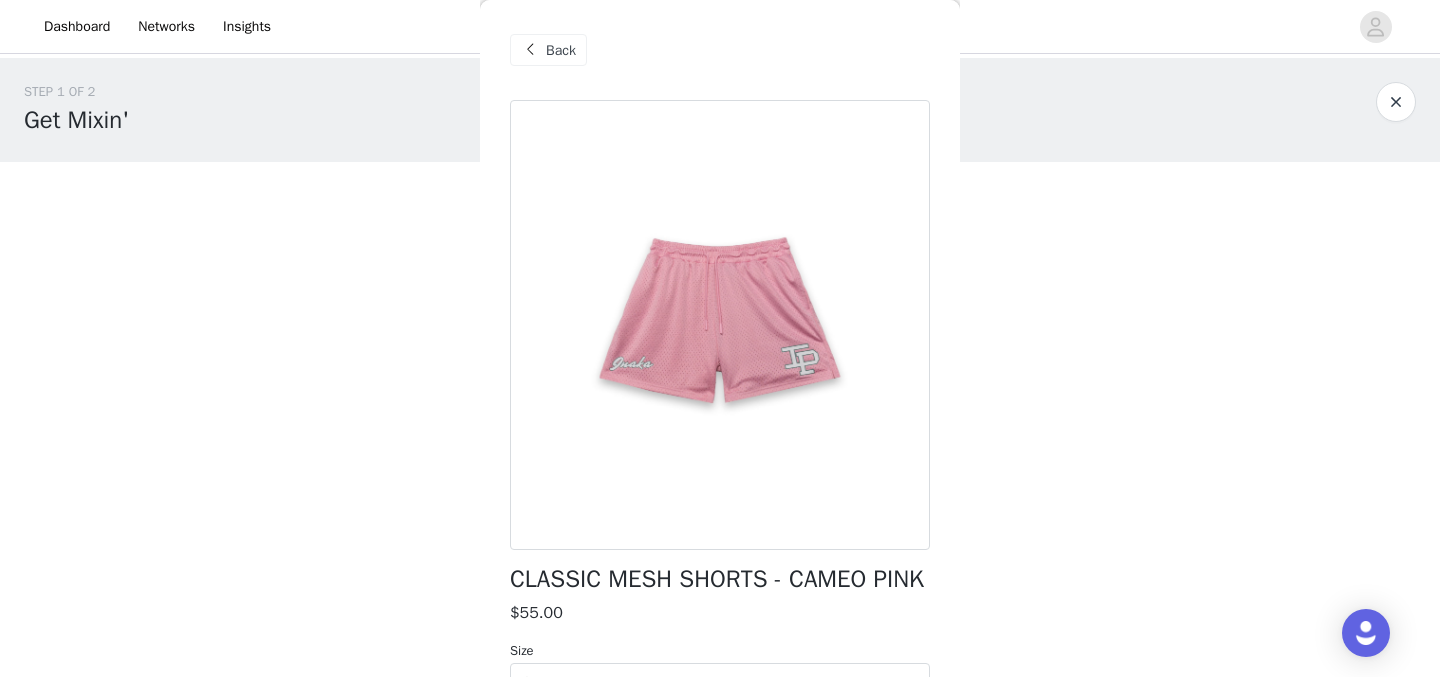 click on "Back" at bounding box center (561, 50) 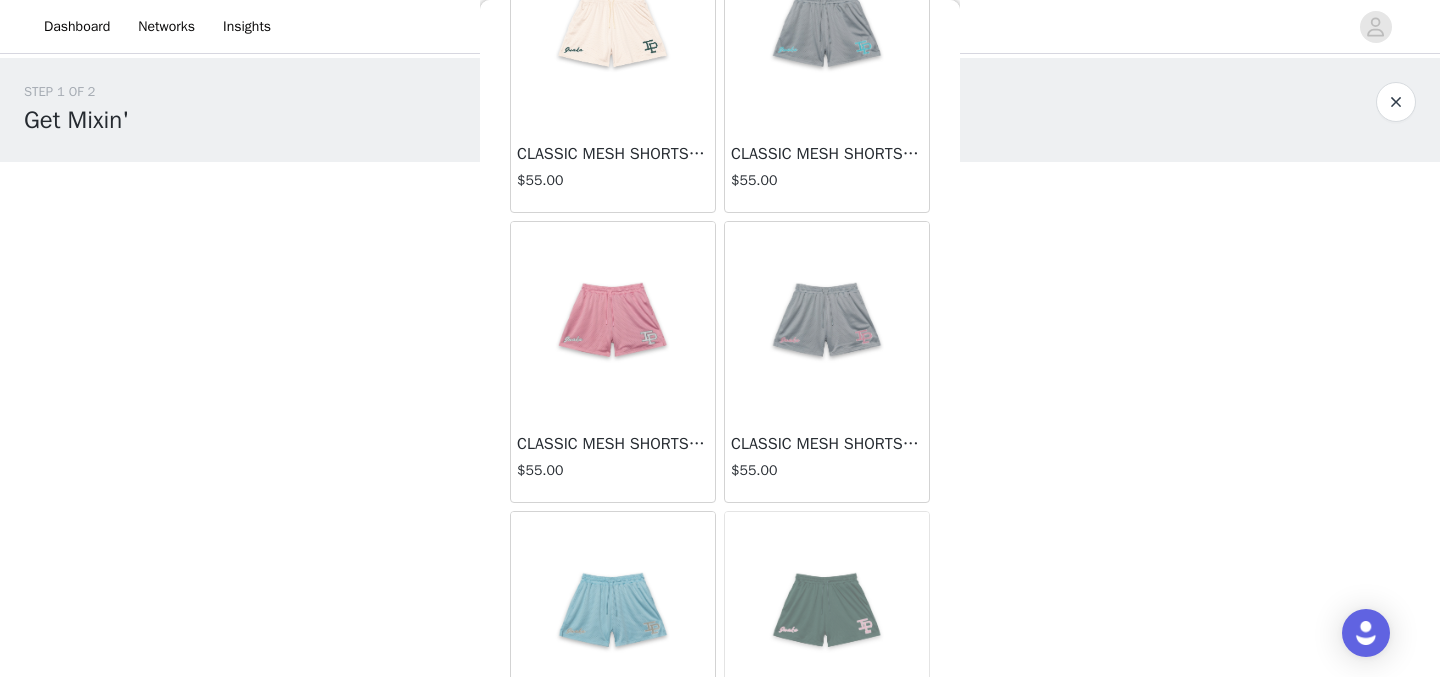 scroll, scrollTop: 0, scrollLeft: 0, axis: both 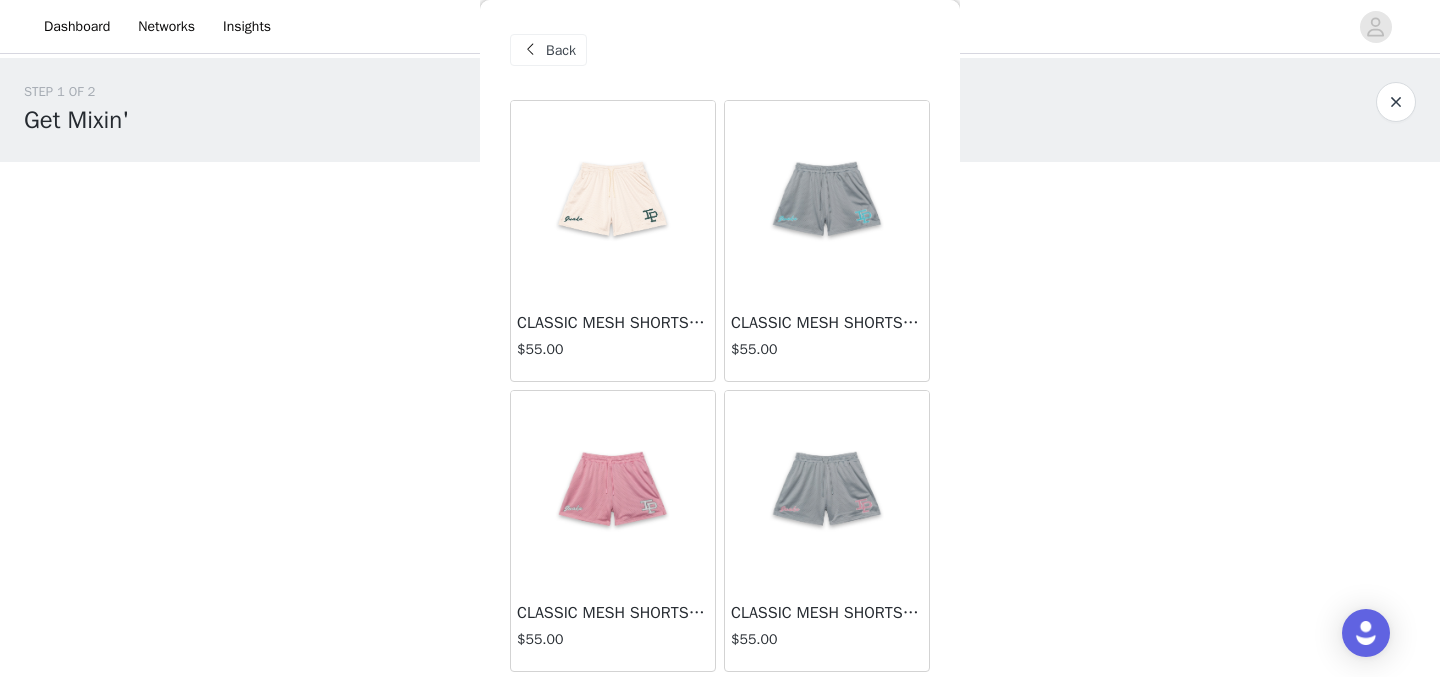 click on "Back" at bounding box center (561, 50) 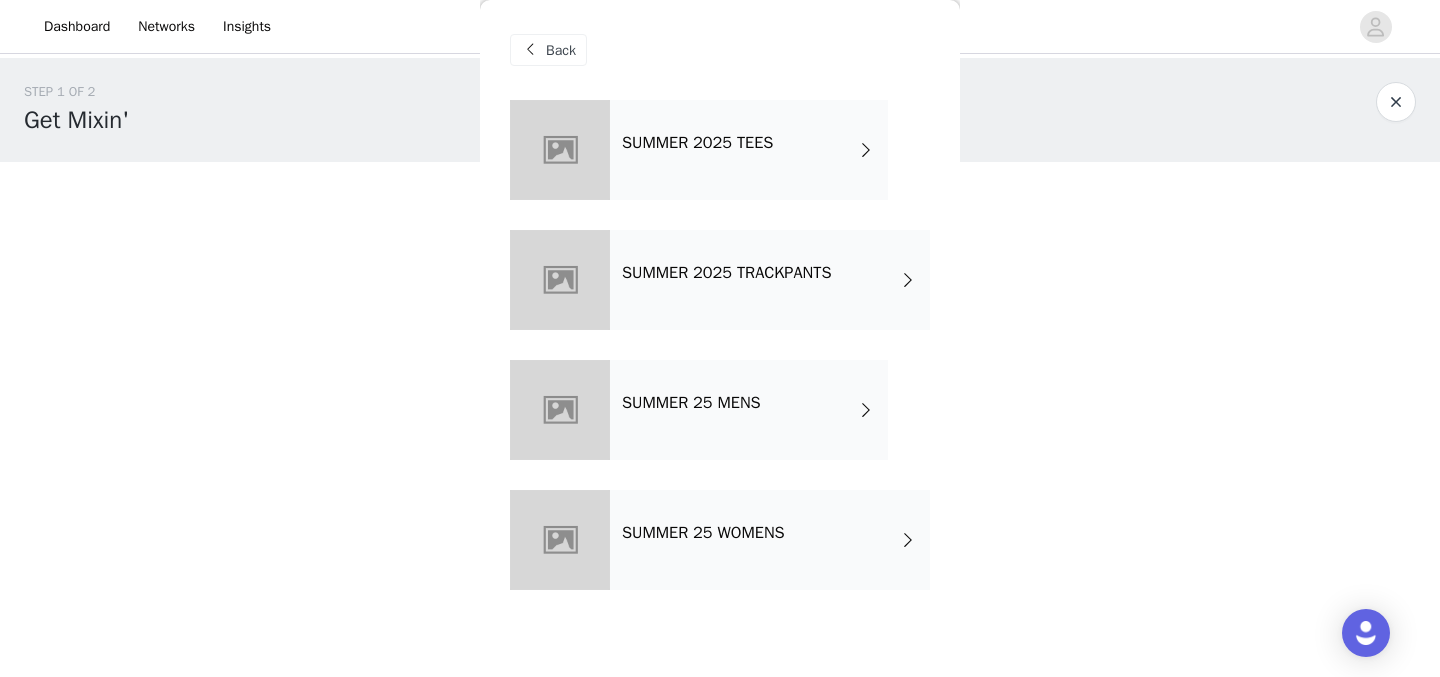 click on "SUMMER 25 MENS" at bounding box center [691, 403] 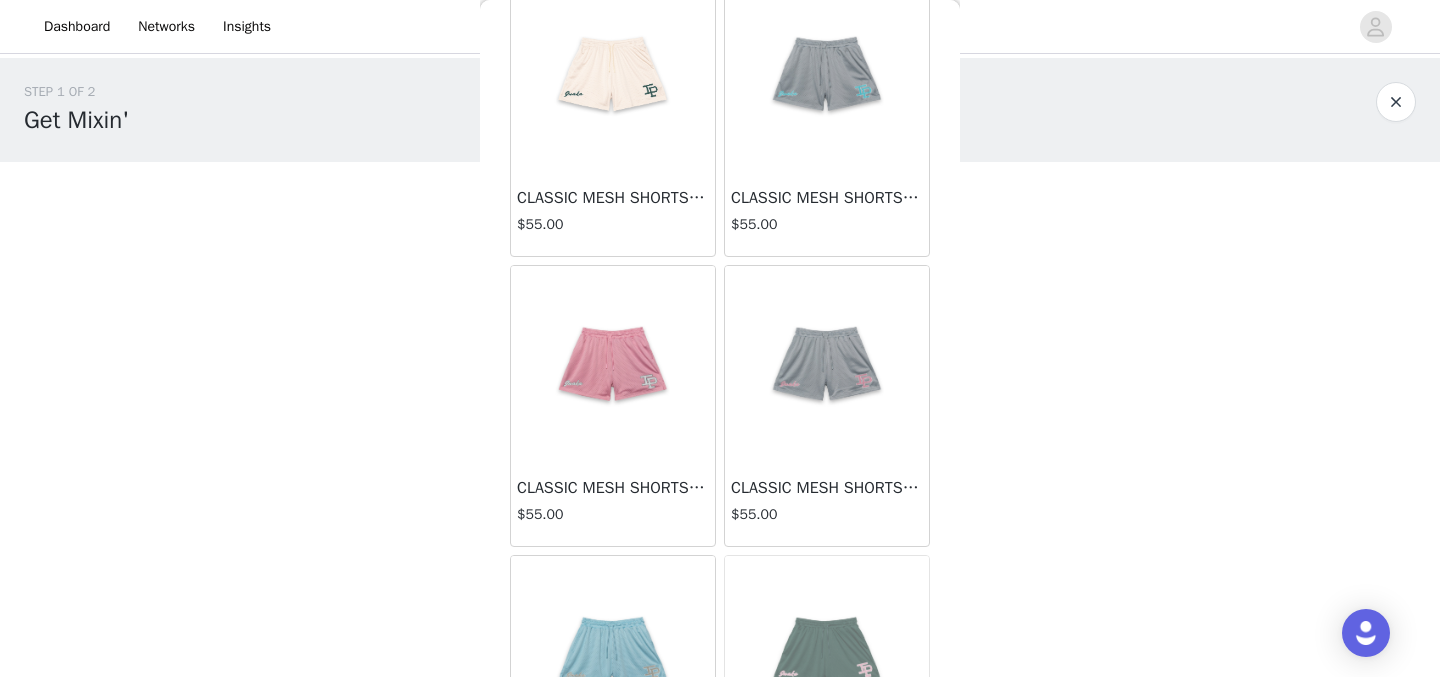 scroll, scrollTop: 0, scrollLeft: 0, axis: both 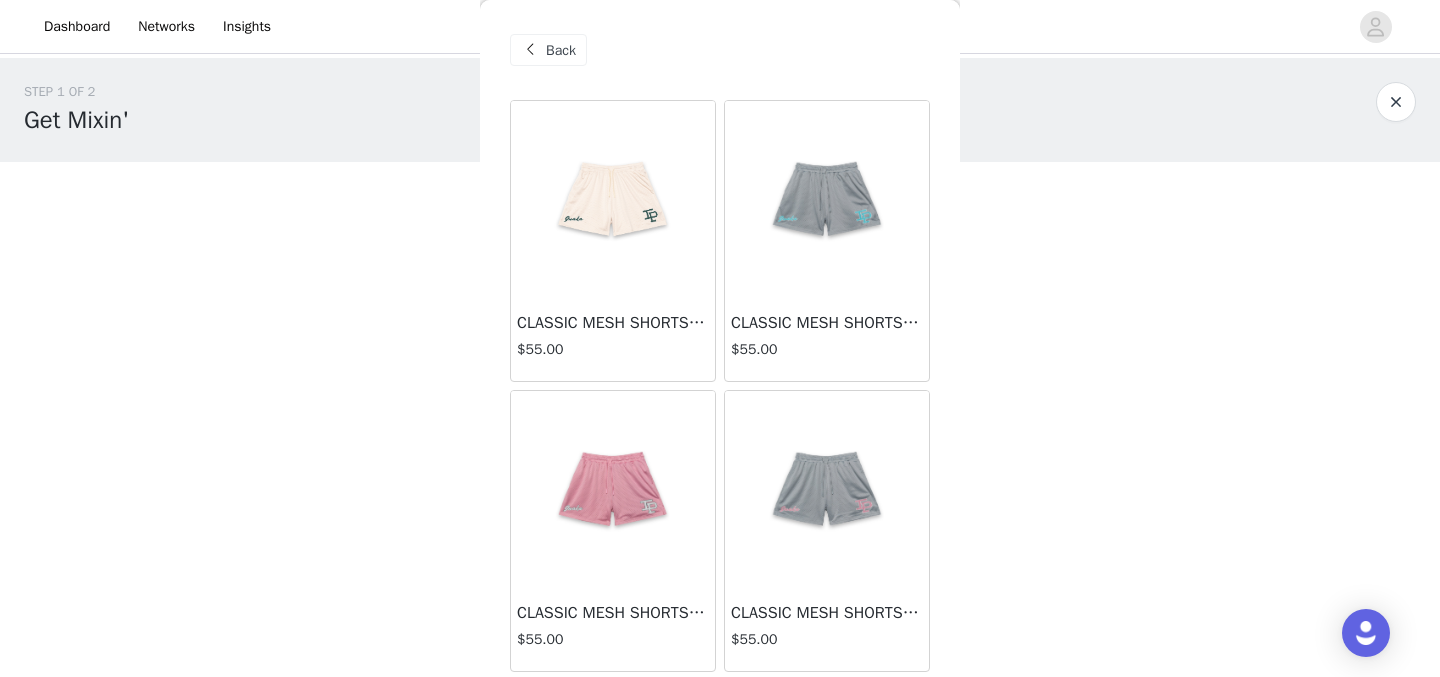 click on "Back" at bounding box center (561, 50) 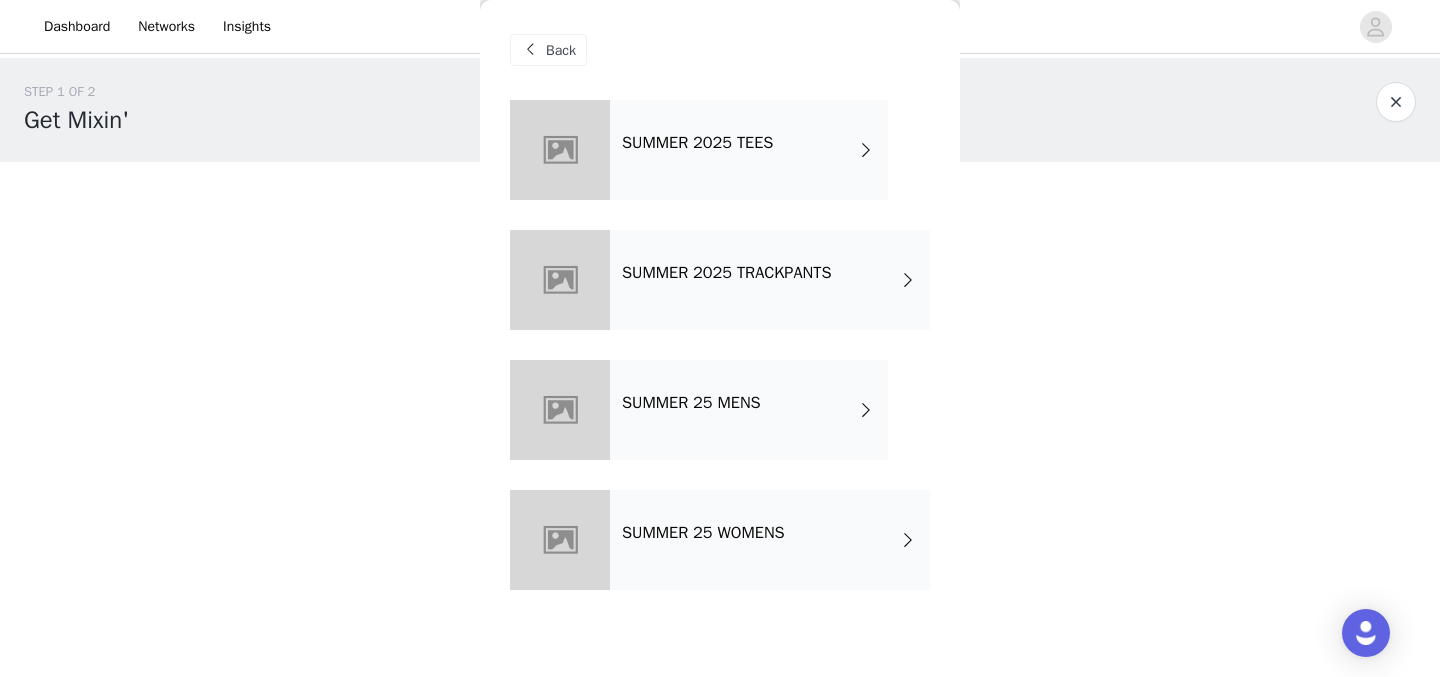 click on "SUMMER 25 WOMENS" at bounding box center (770, 540) 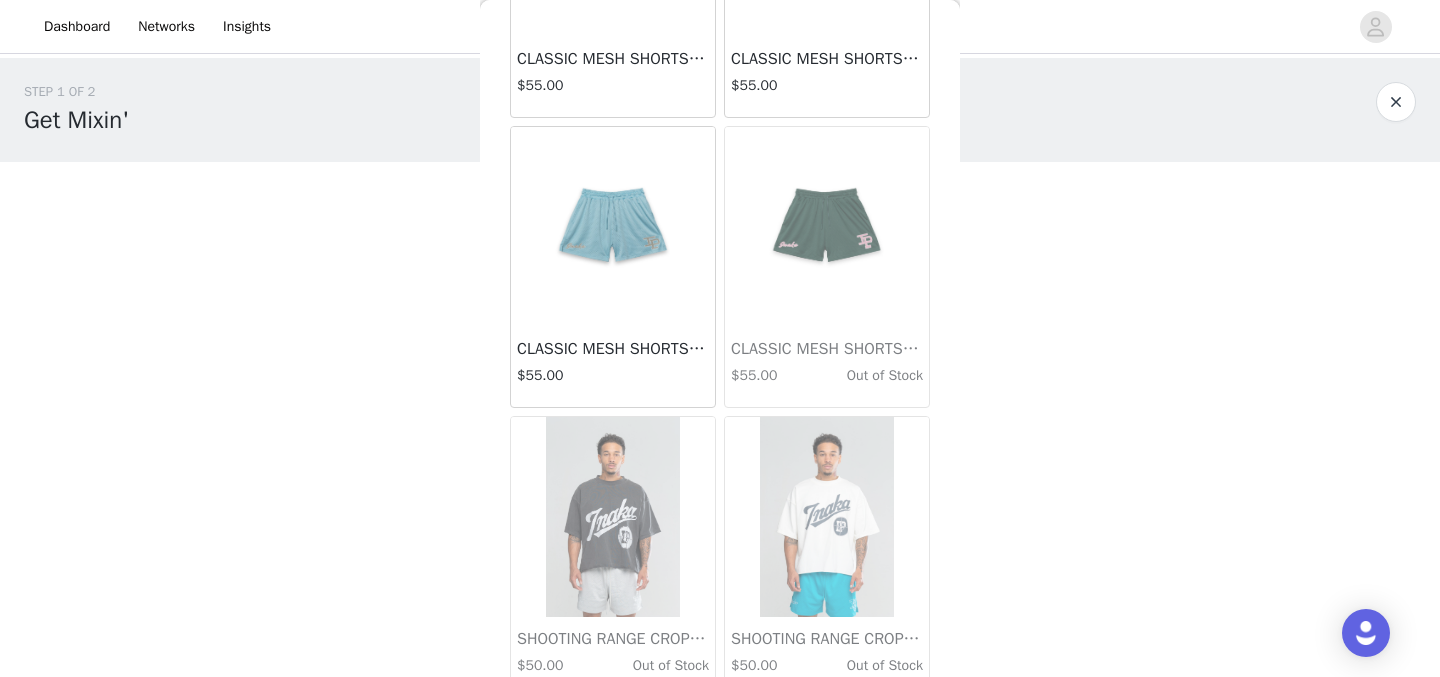 scroll, scrollTop: 572, scrollLeft: 0, axis: vertical 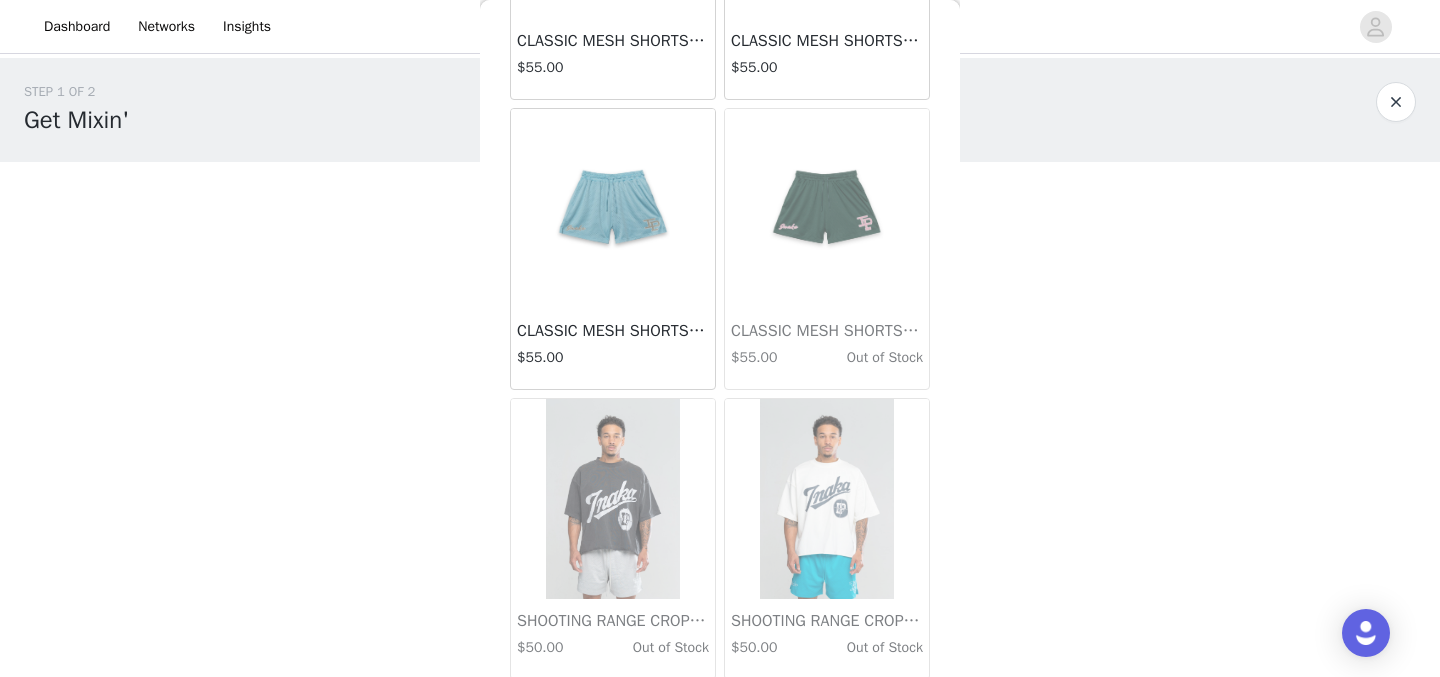 click at bounding box center (826, 209) 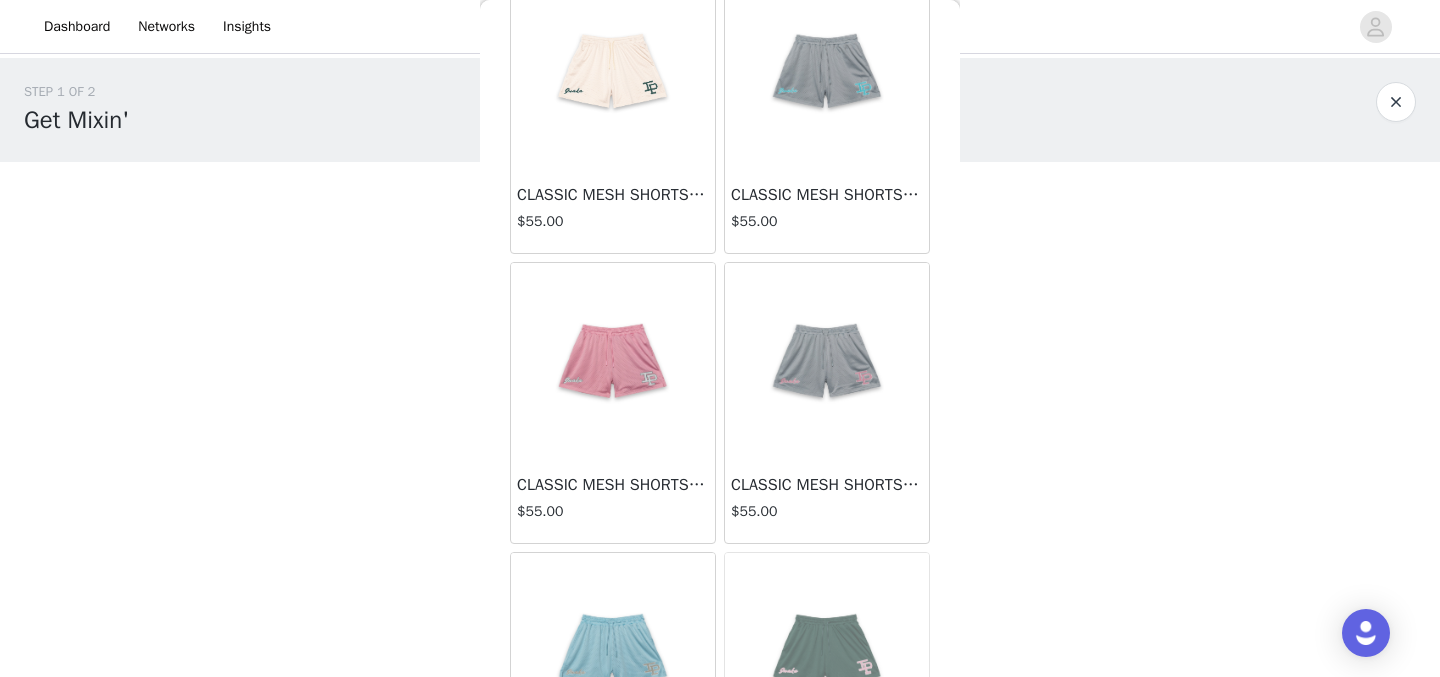 scroll, scrollTop: 0, scrollLeft: 0, axis: both 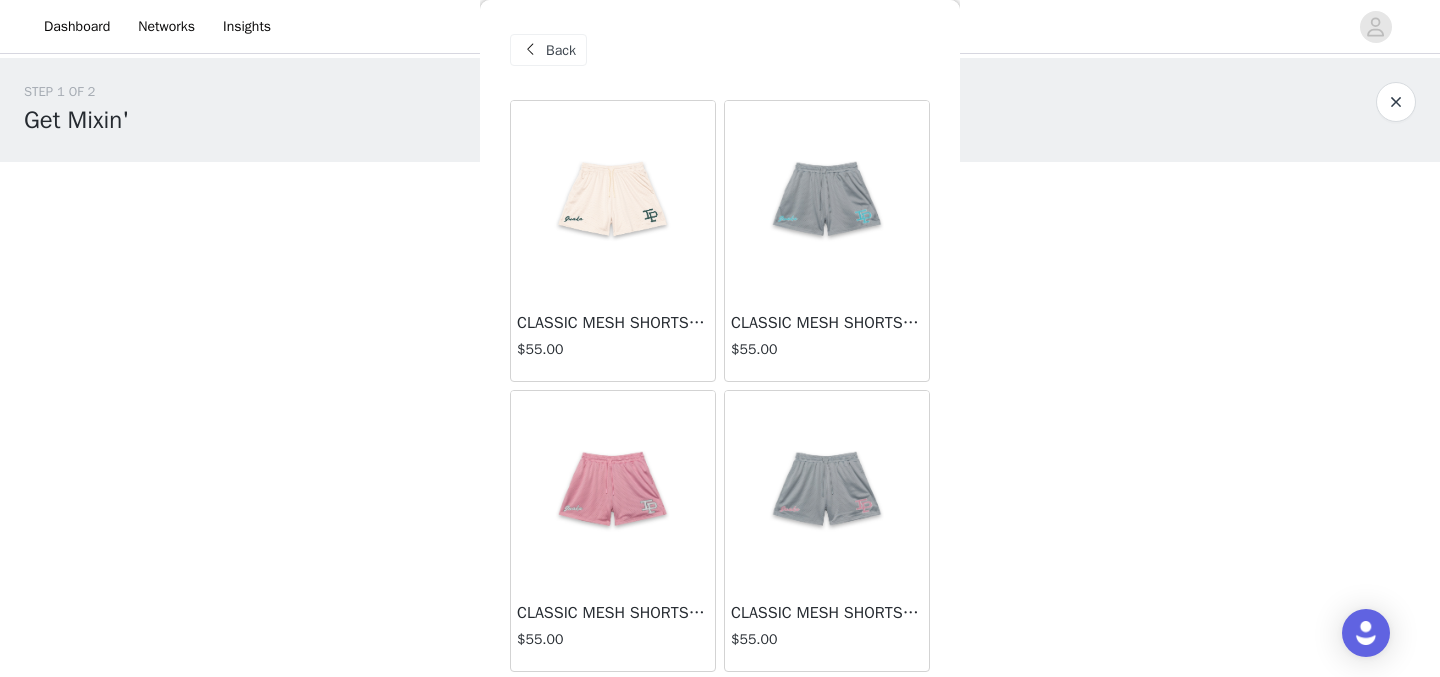 click on "Back" at bounding box center [561, 50] 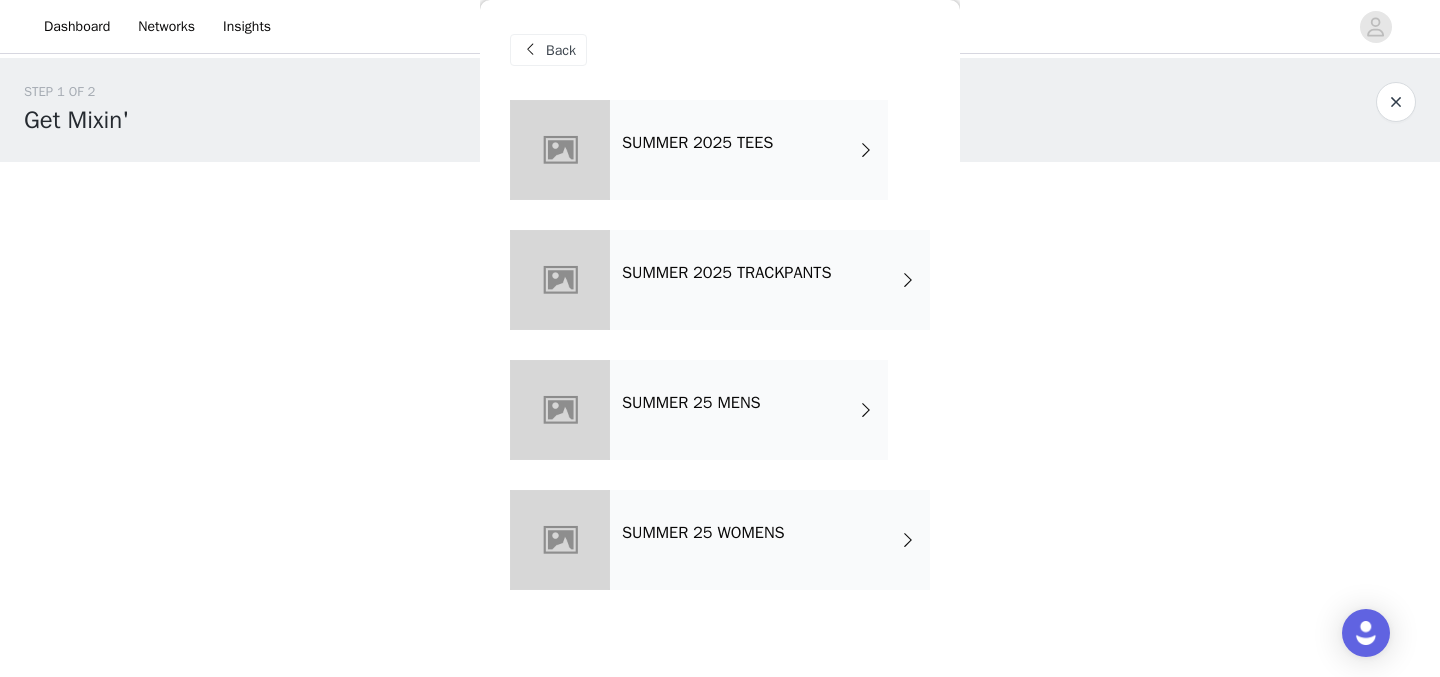 click on "SUMMER 2025 TRACKPANTS" at bounding box center (726, 273) 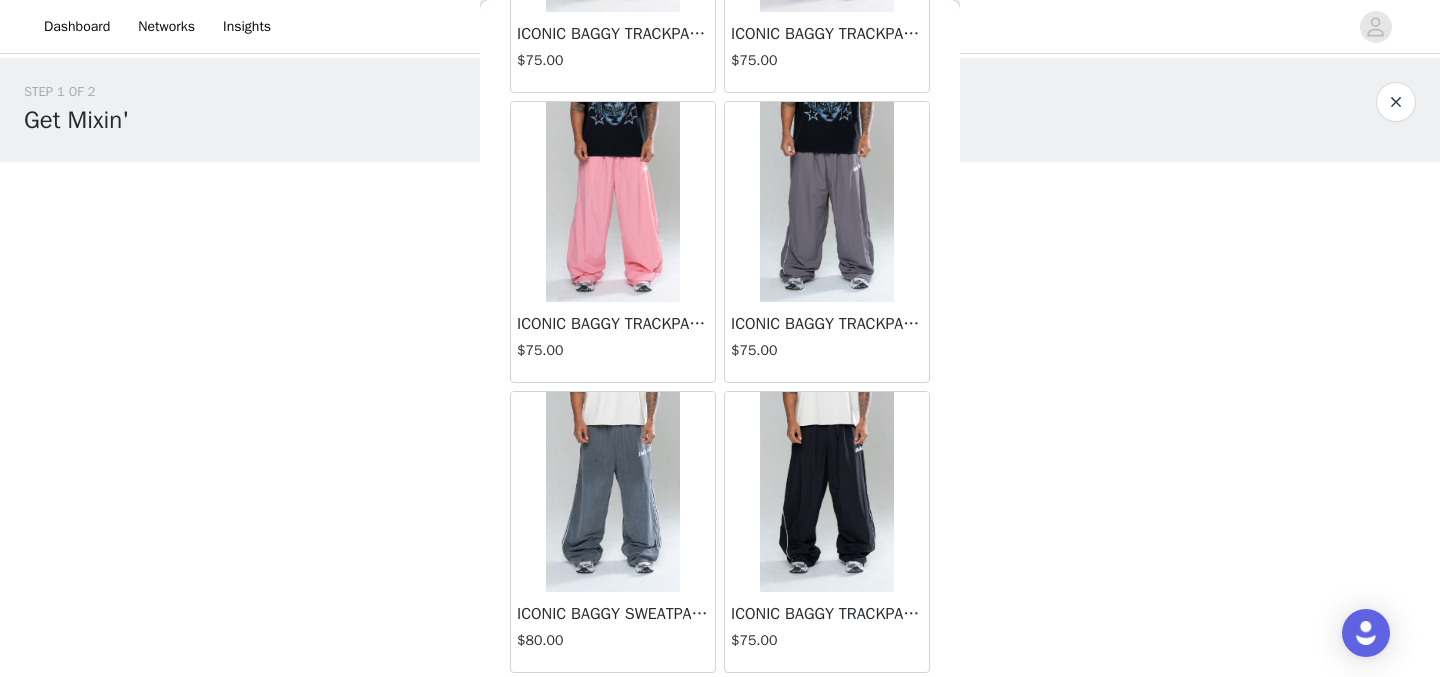 scroll, scrollTop: 0, scrollLeft: 0, axis: both 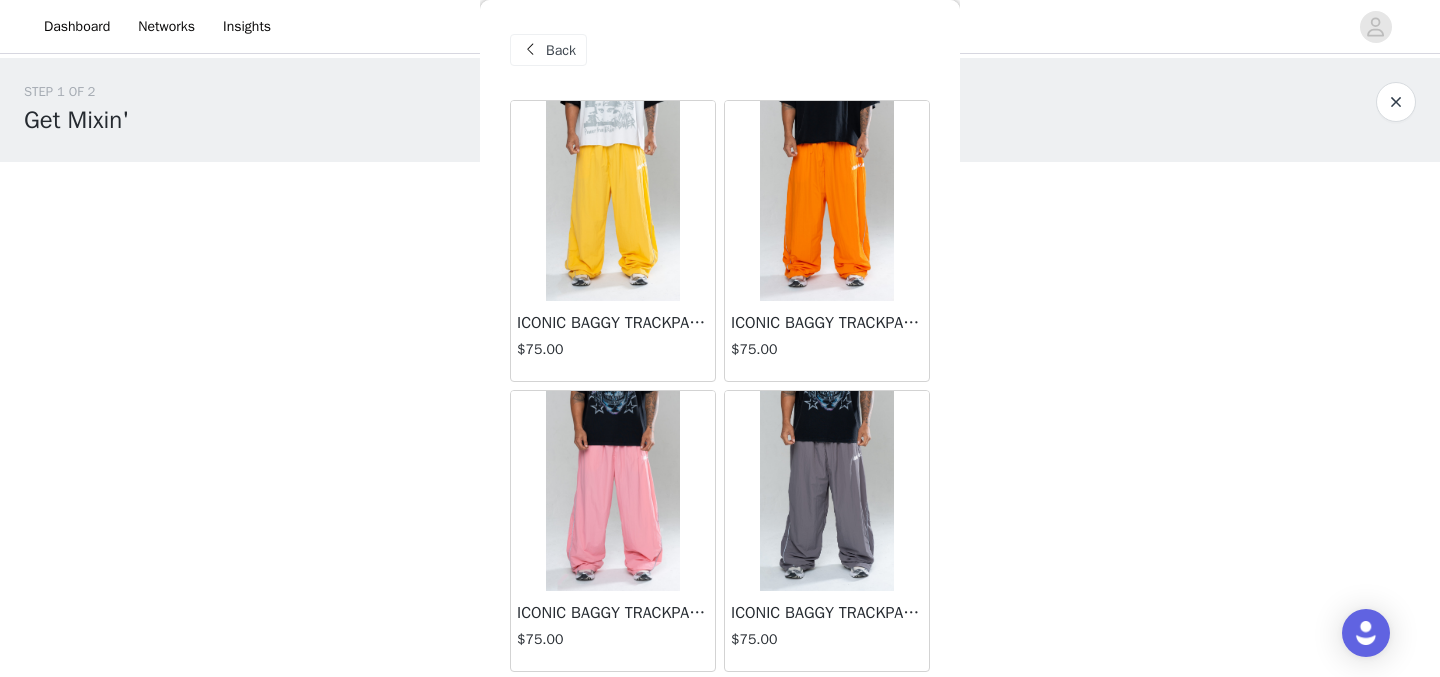 click on "Back" at bounding box center (561, 50) 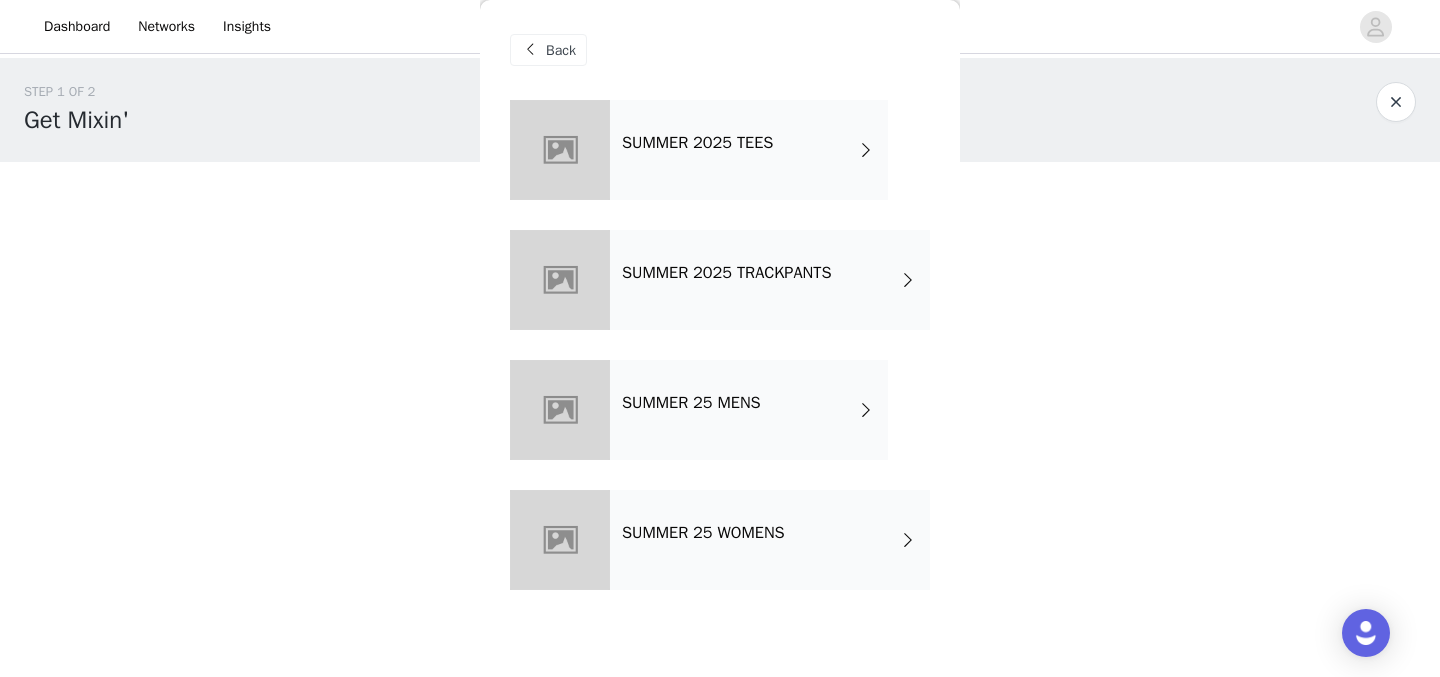 click on "SUMMER 2025 TEES" at bounding box center (749, 150) 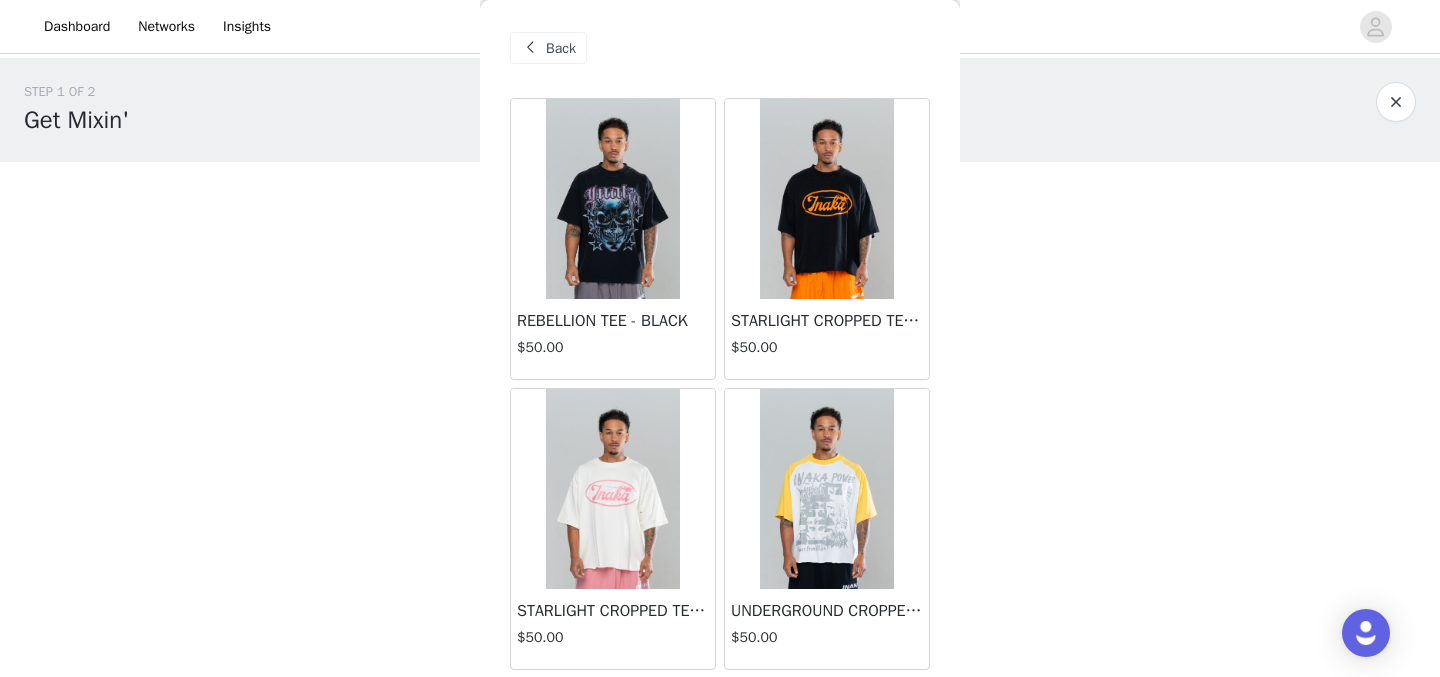 scroll, scrollTop: 0, scrollLeft: 0, axis: both 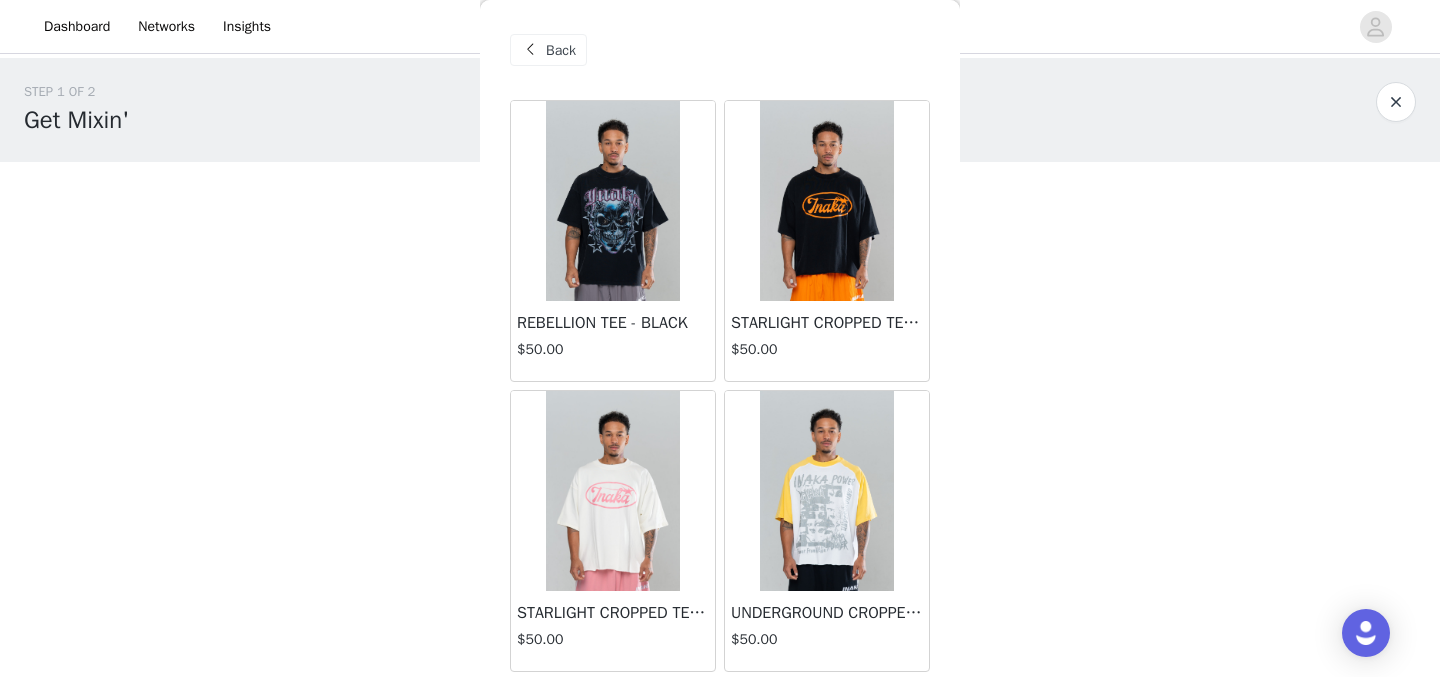 click on "Back" at bounding box center (561, 50) 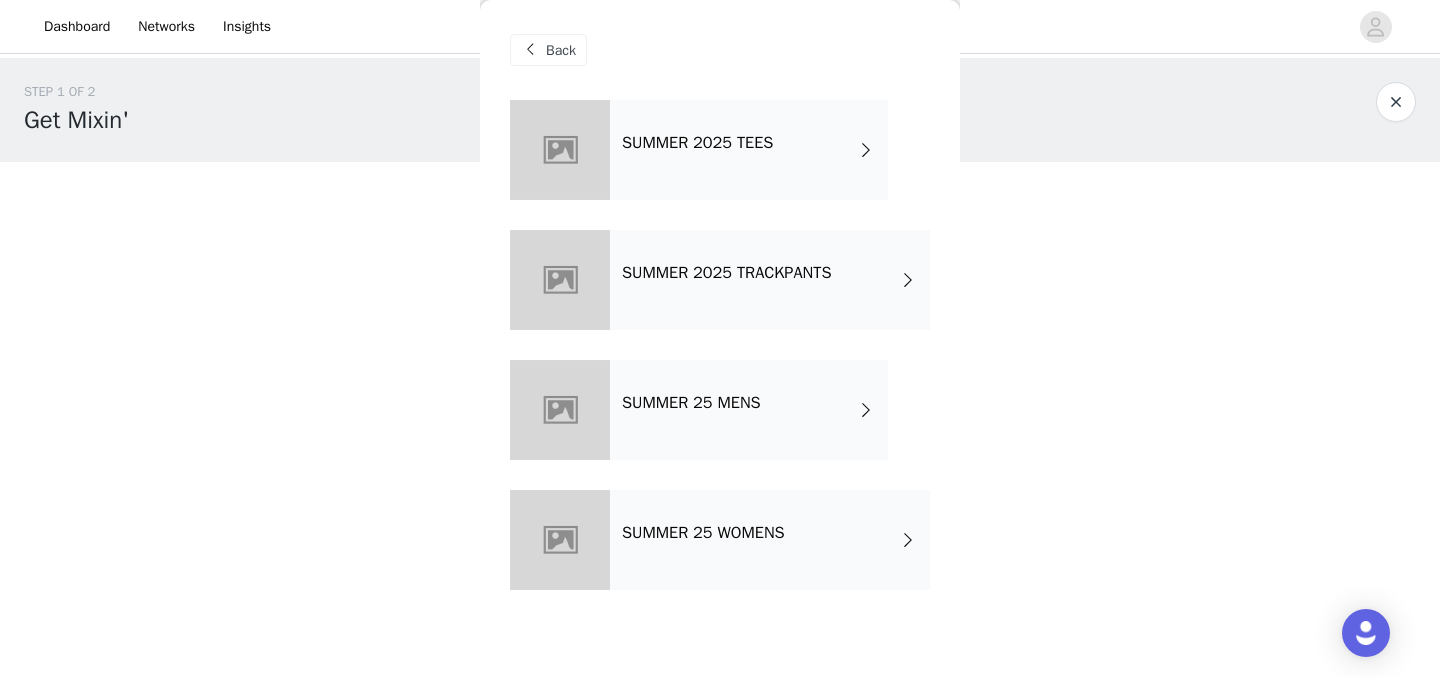click on "SUMMER 2025 TRACKPANTS" at bounding box center (726, 273) 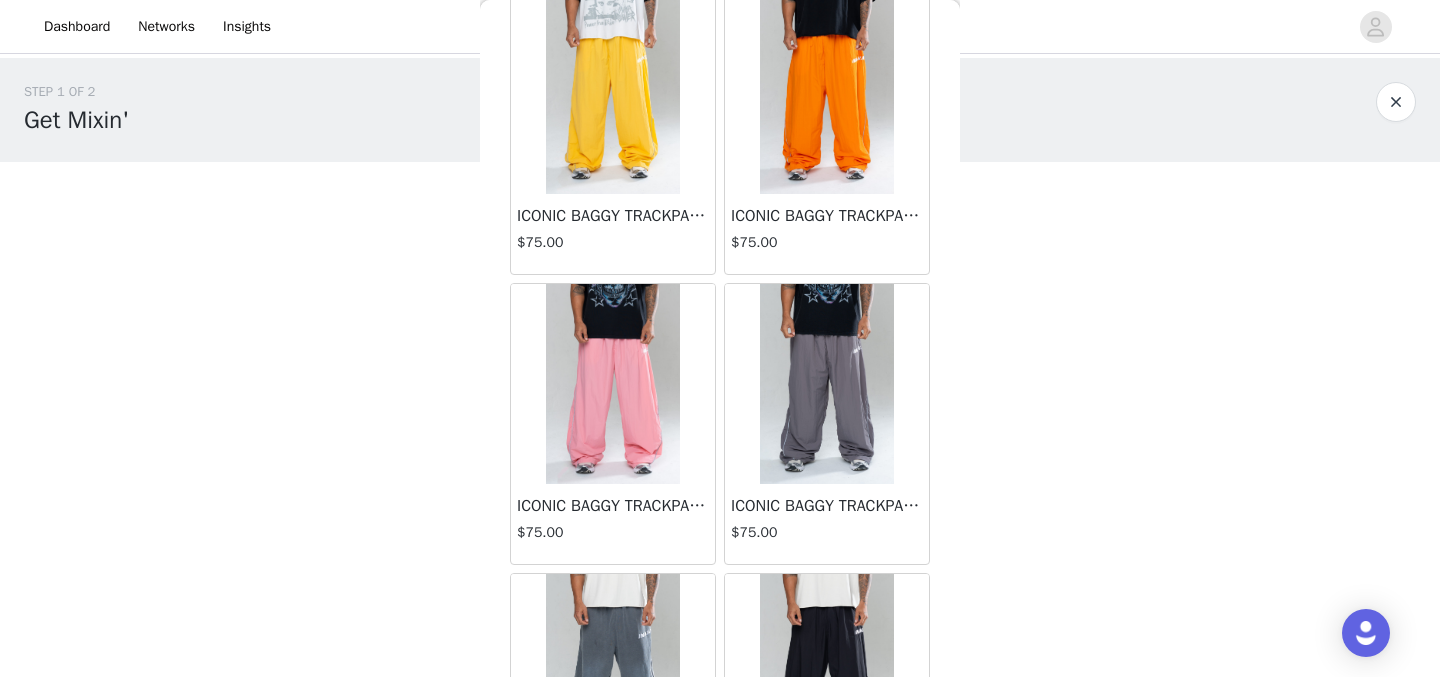 scroll, scrollTop: 0, scrollLeft: 0, axis: both 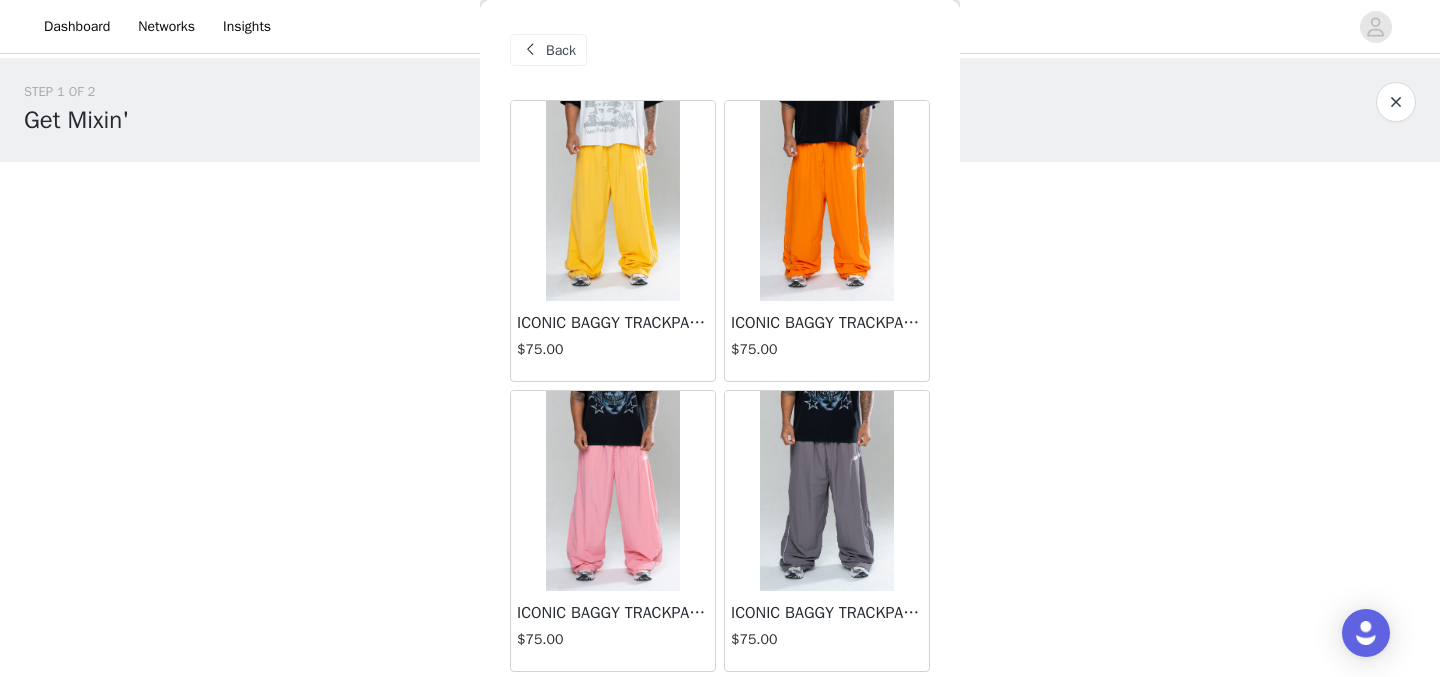 click on "Back" at bounding box center (561, 50) 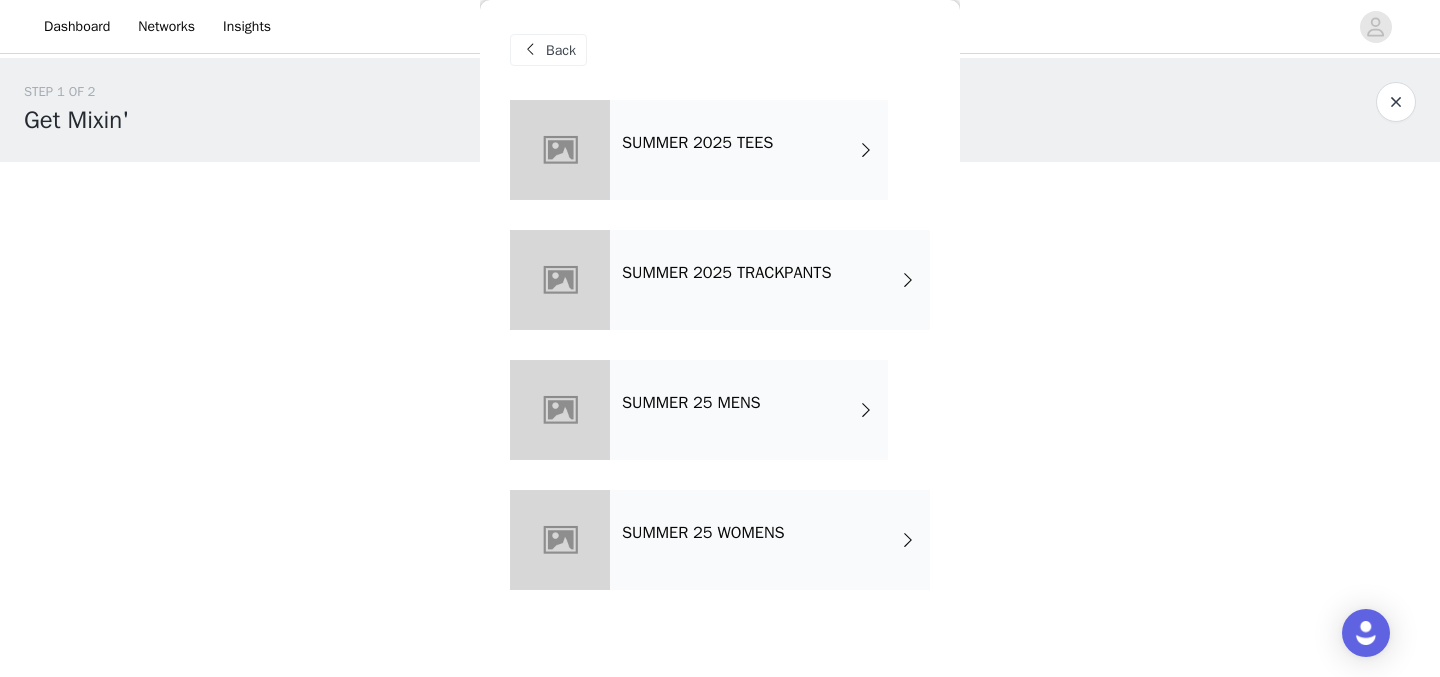 click on "SUMMER 2025 TEES" at bounding box center (749, 150) 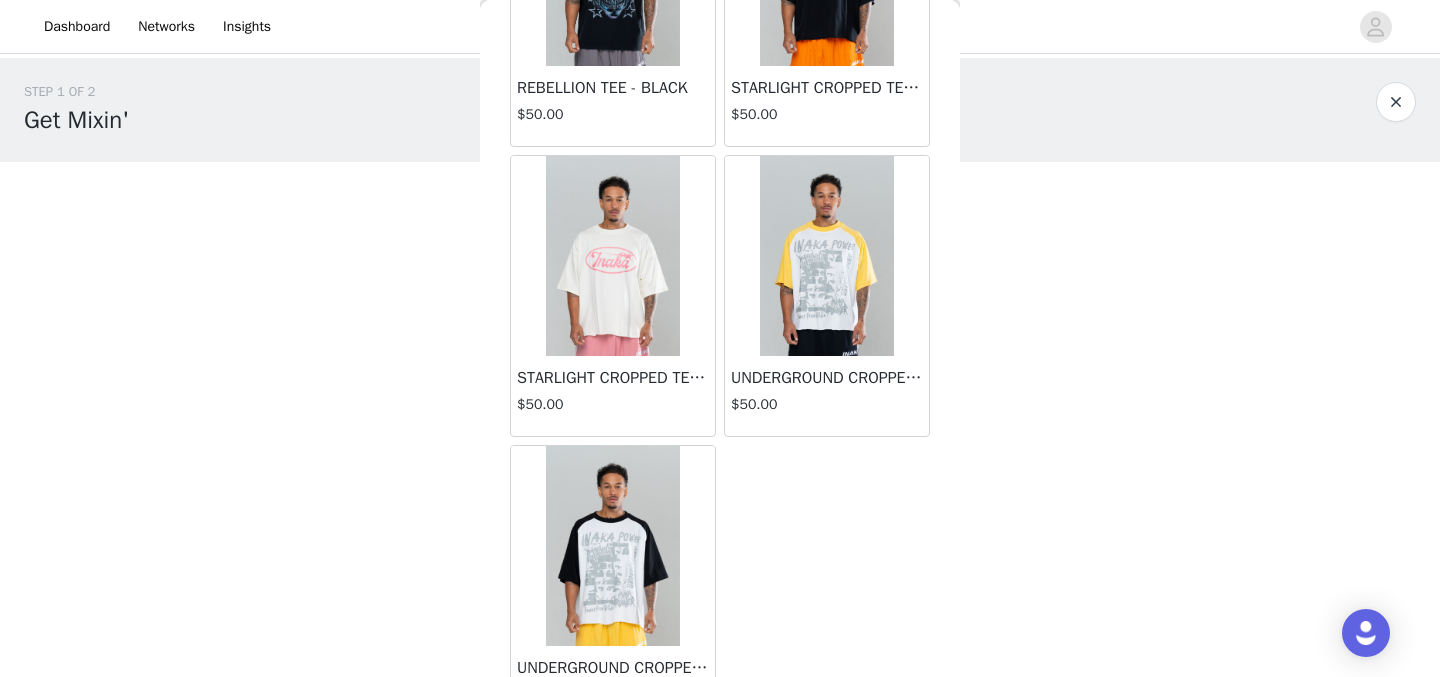 scroll, scrollTop: 0, scrollLeft: 0, axis: both 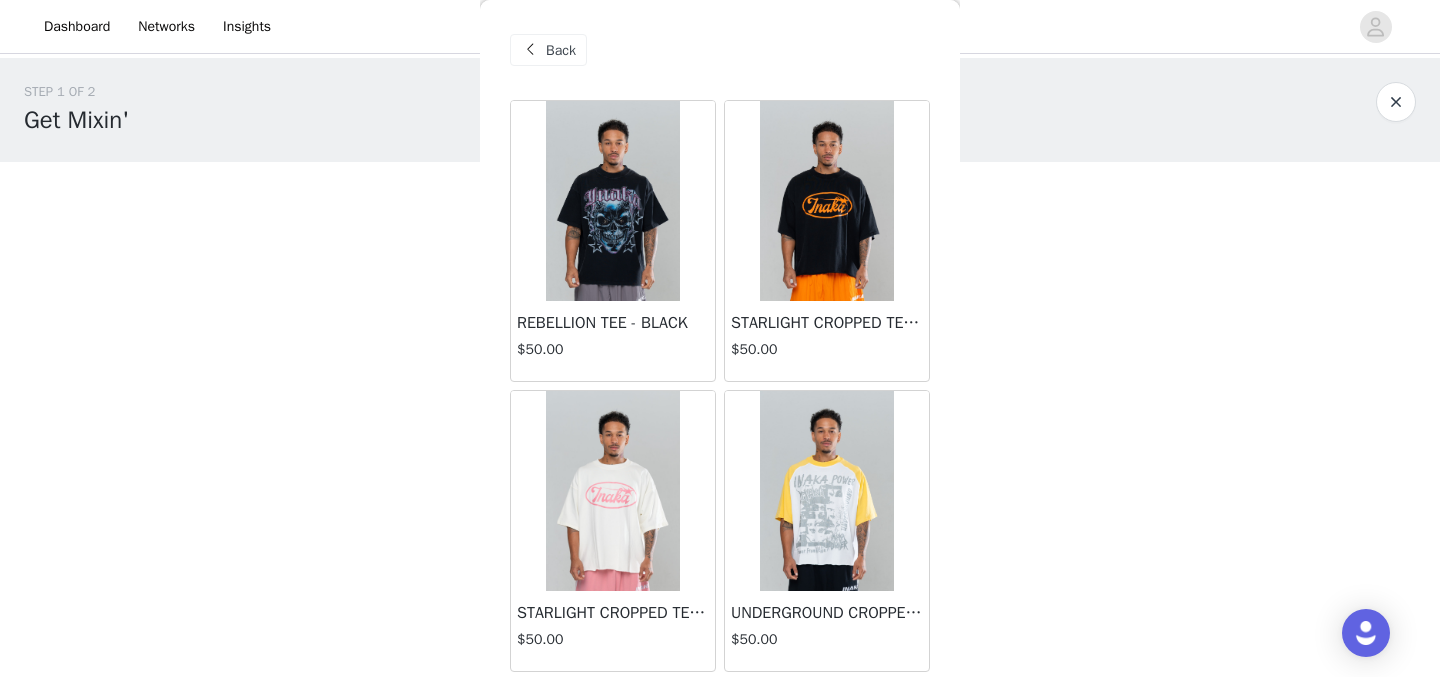 click on "Back" at bounding box center (548, 50) 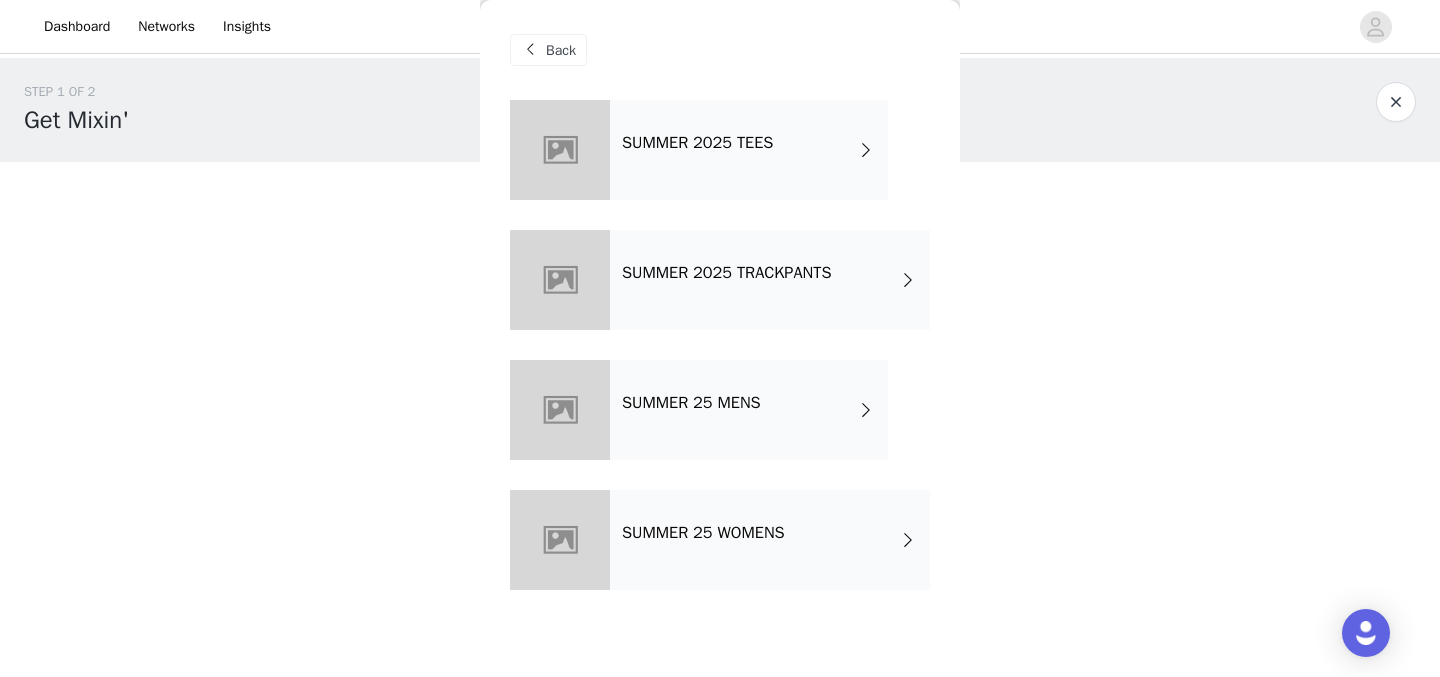 click on "SUMMER 25 MENS" at bounding box center [691, 403] 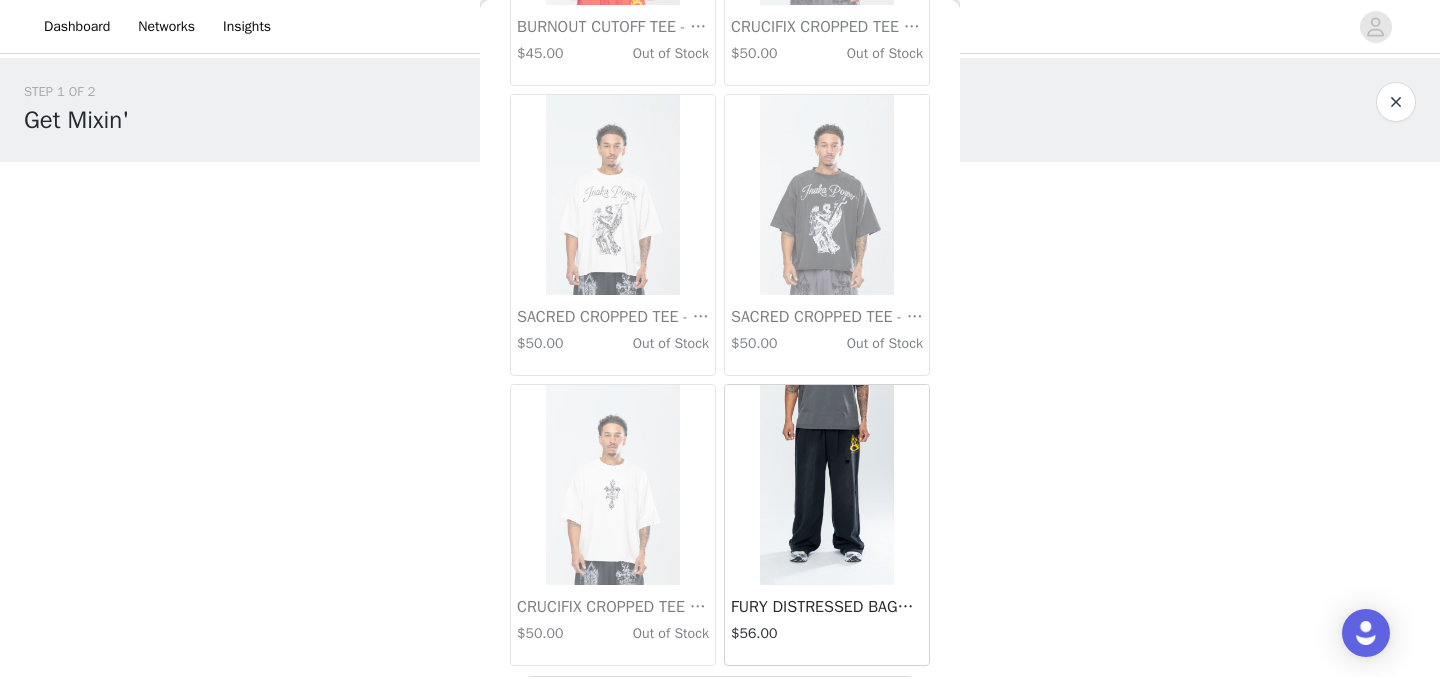 scroll, scrollTop: 2383, scrollLeft: 0, axis: vertical 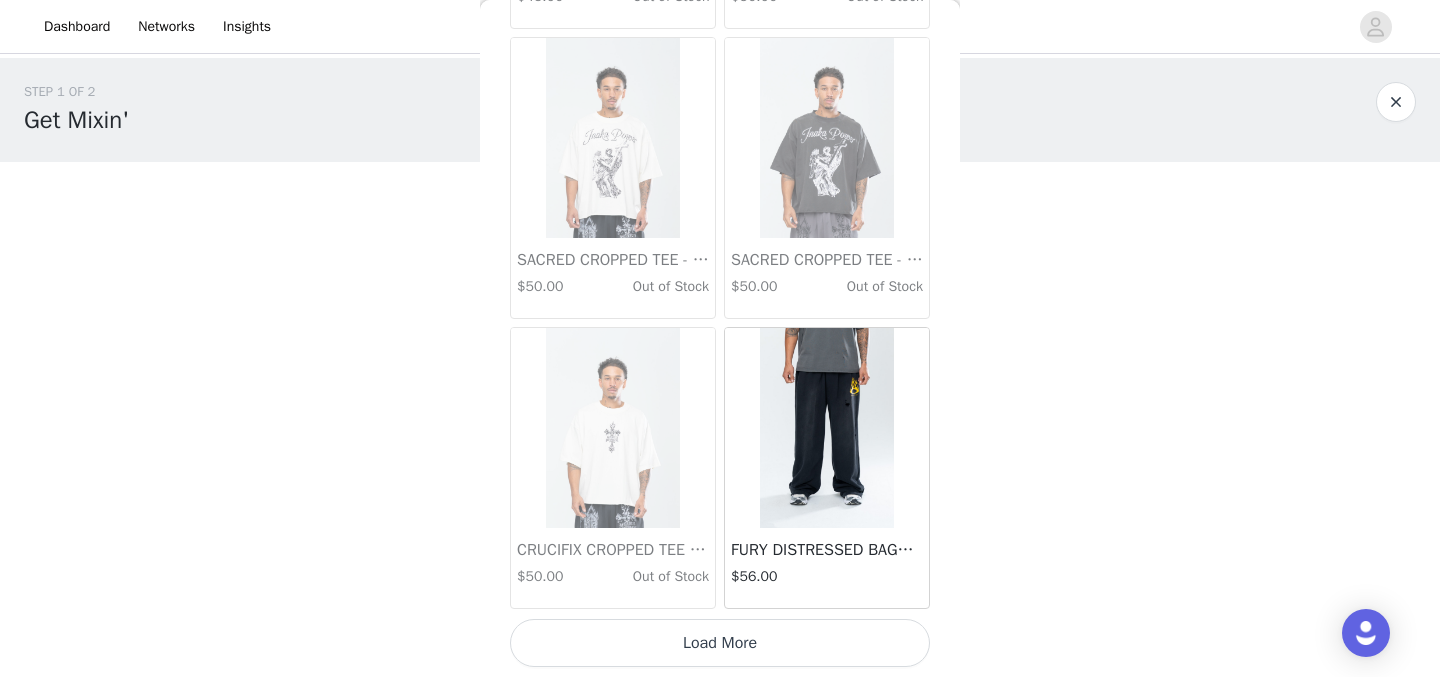 click on "Load More" at bounding box center [720, 643] 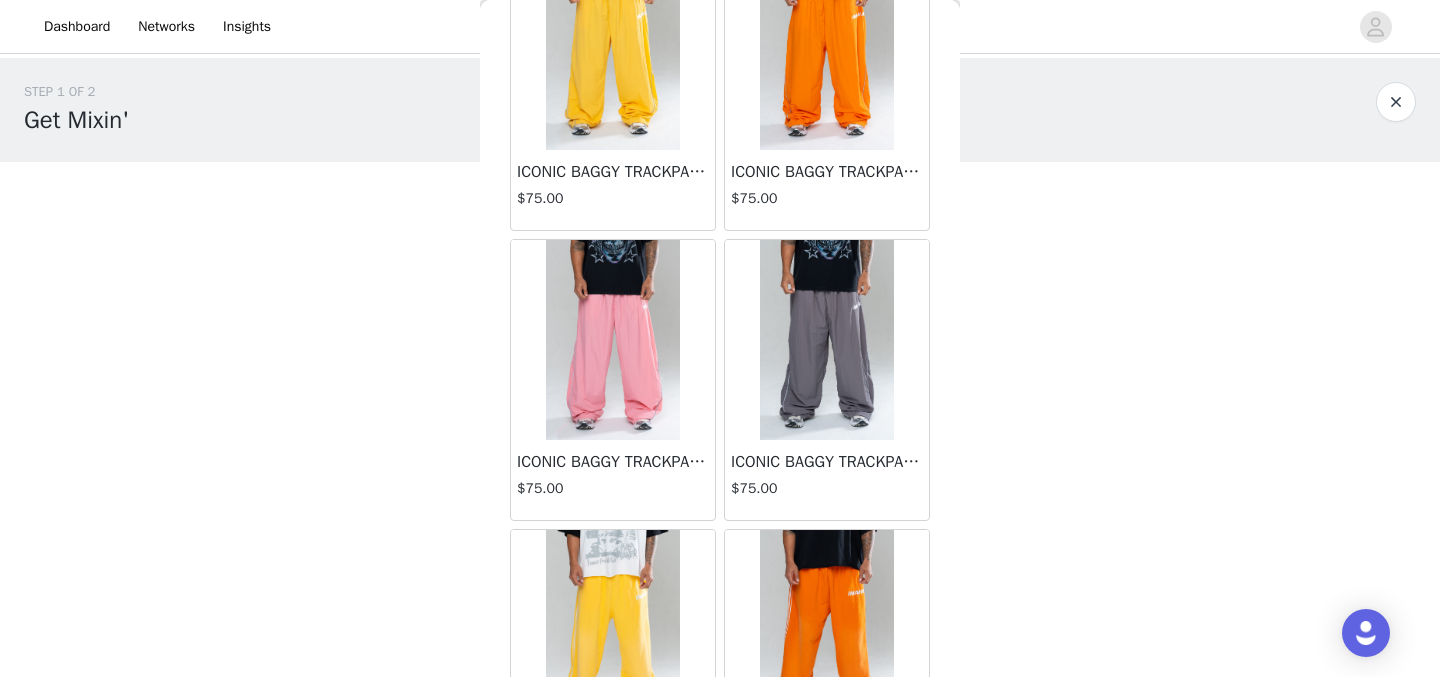 scroll, scrollTop: 5283, scrollLeft: 0, axis: vertical 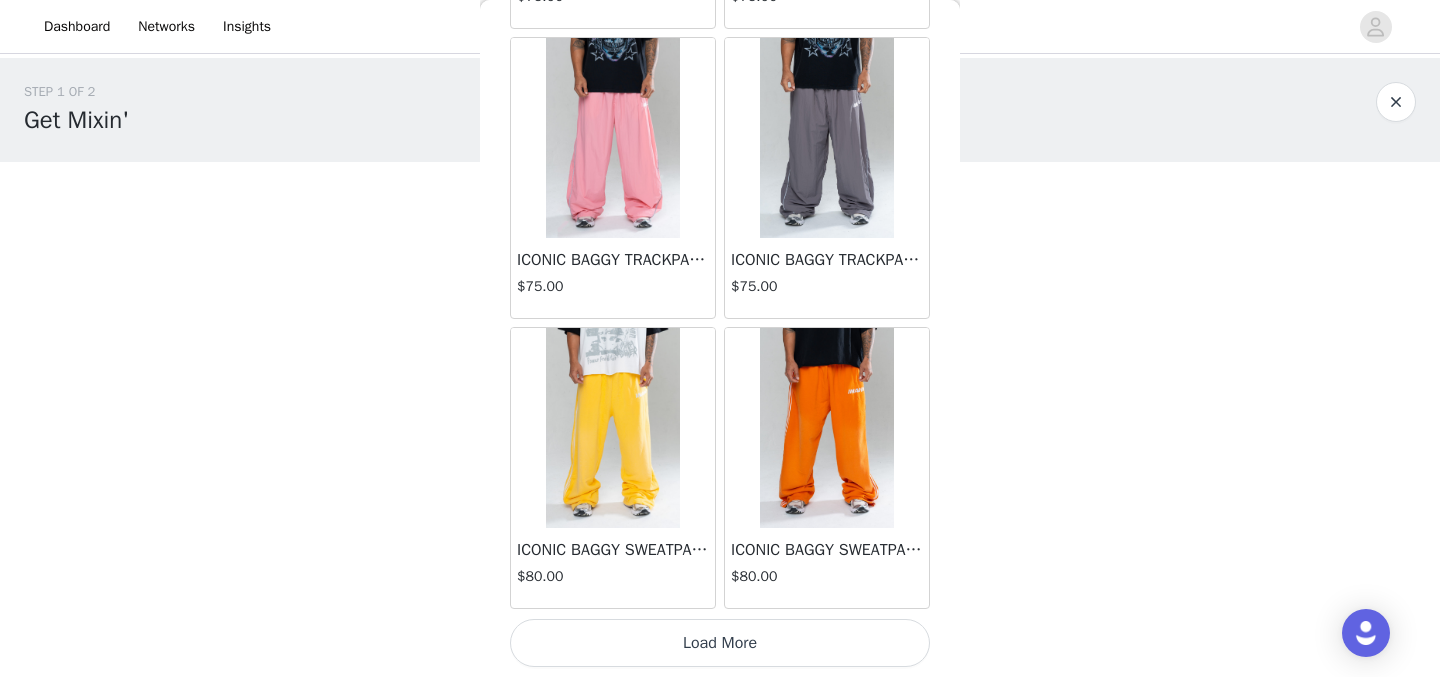 click on "Load More" at bounding box center [720, 643] 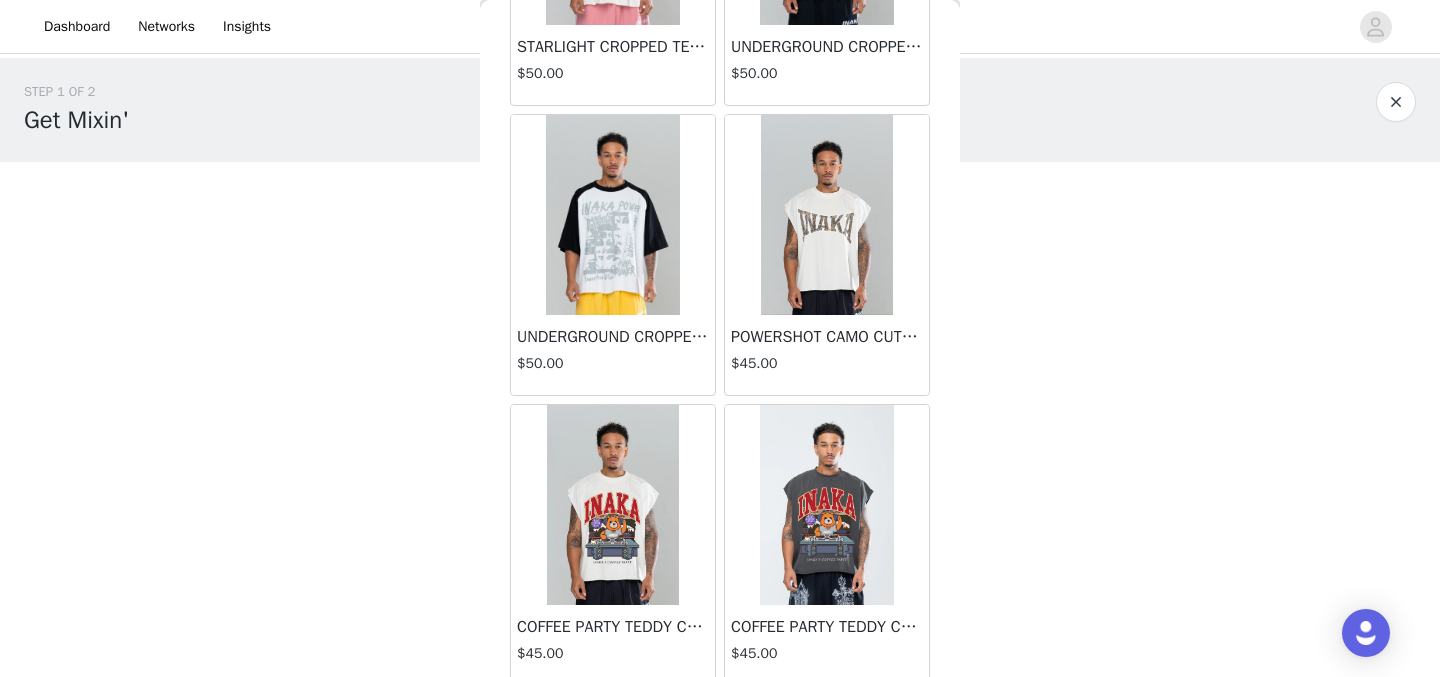 scroll, scrollTop: 6959, scrollLeft: 0, axis: vertical 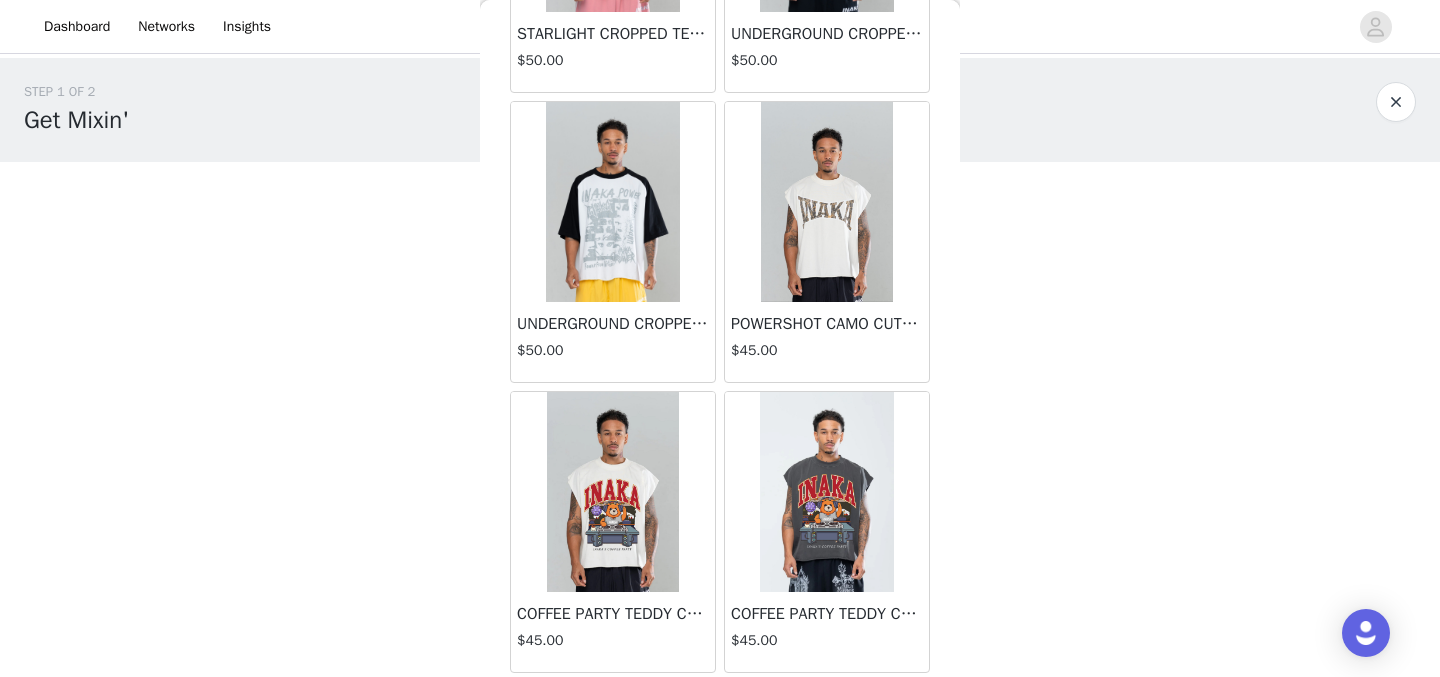 click on "STEP 1 OF 2
Get Mixin'
Use short text to showcase what products they could be picking from. Example text: Please select two flavors (if you already have a favorite, we won't judge you for picking two of the same!)       0/8 Selected   Remaining Funds: $500.00         Add Product       Back       CLASSIC MESH SHORTS - CREAM/FOREST GREEN   $55.00       CLASSIC MESH SHORTS - ELECTRIC SILVER/BLUE   $55.00       CLASSIC MESH SHORTS - CAMEO PINK   $55.00       CLASSIC MESH SHORTS - ELECTRIC SILVER/PINK   $55.00       CLASSIC MESH SHORTS - SPRING BLUE   $55.00       CLASSIC MESH SHORTS - FOREST GREEN   $55.00   Out of Stock     SHOOTING RANGE CROPPED TEE - VINTAGE BLACK   $50.00   Out of Stock     SHOOTING RANGE CROPPED TEE - CREAM   $50.00   Out of Stock     FLORAL GRUNGE REVERSE TEE - VINTAGE BLACK   $50.00   Out of Stock     RAMPAGE REVERSE TEE - CREAM   $50.00   Out of Stock     ANARCHY TEE - BLACK   $50.00" at bounding box center (720, 237) 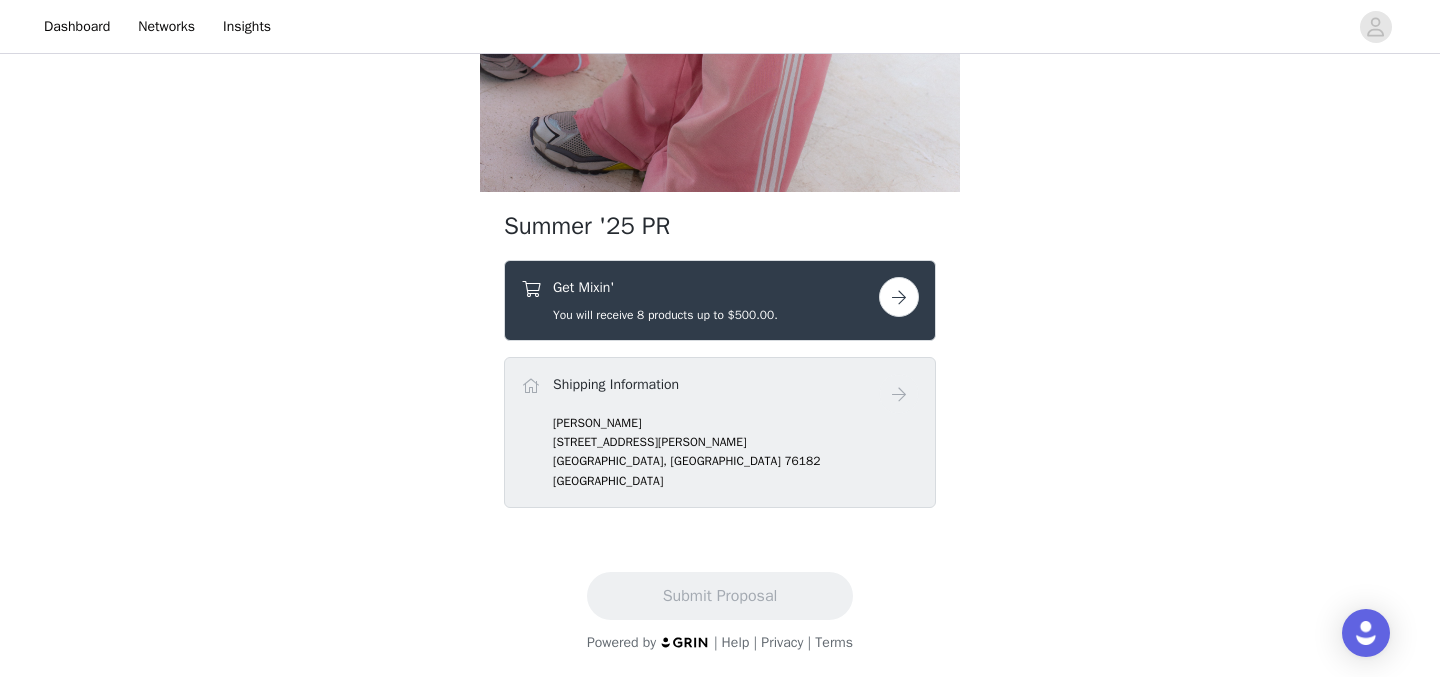 scroll, scrollTop: 0, scrollLeft: 0, axis: both 